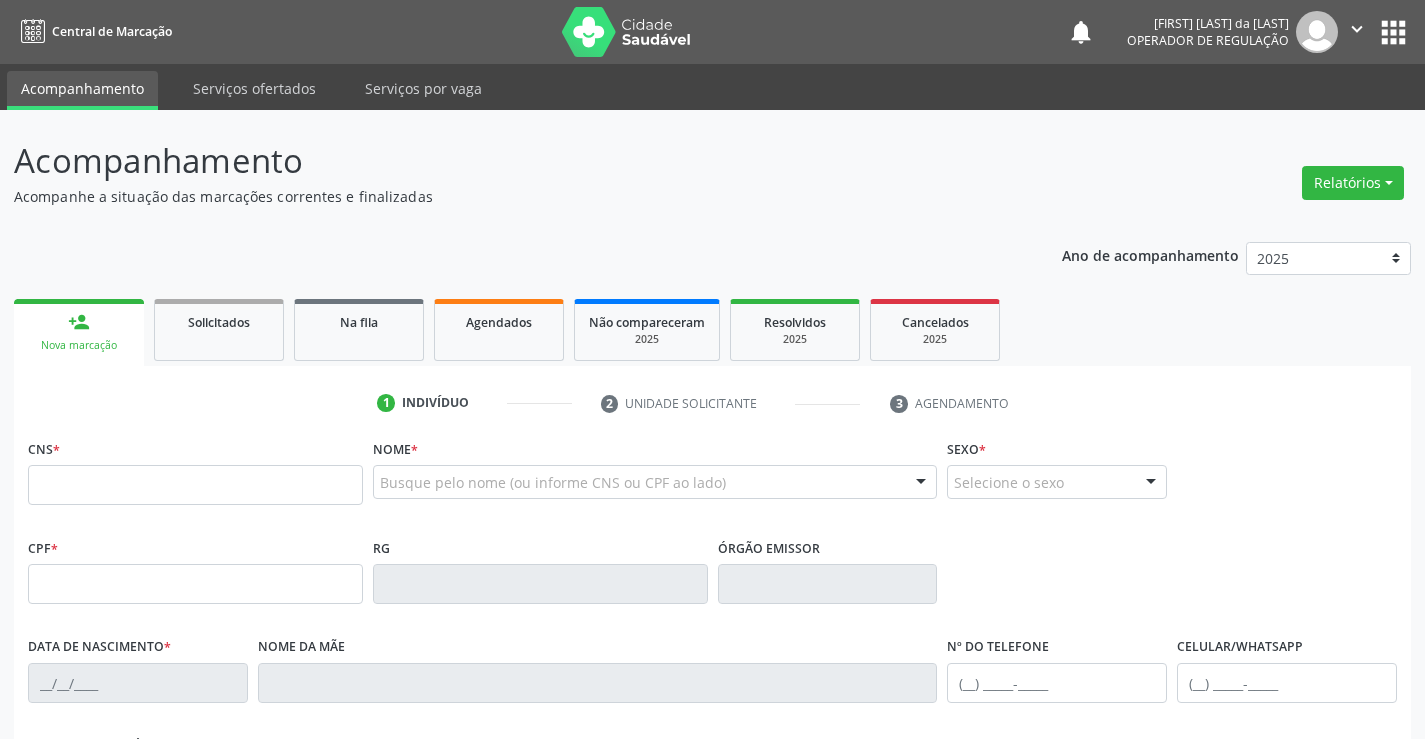 scroll, scrollTop: 0, scrollLeft: 0, axis: both 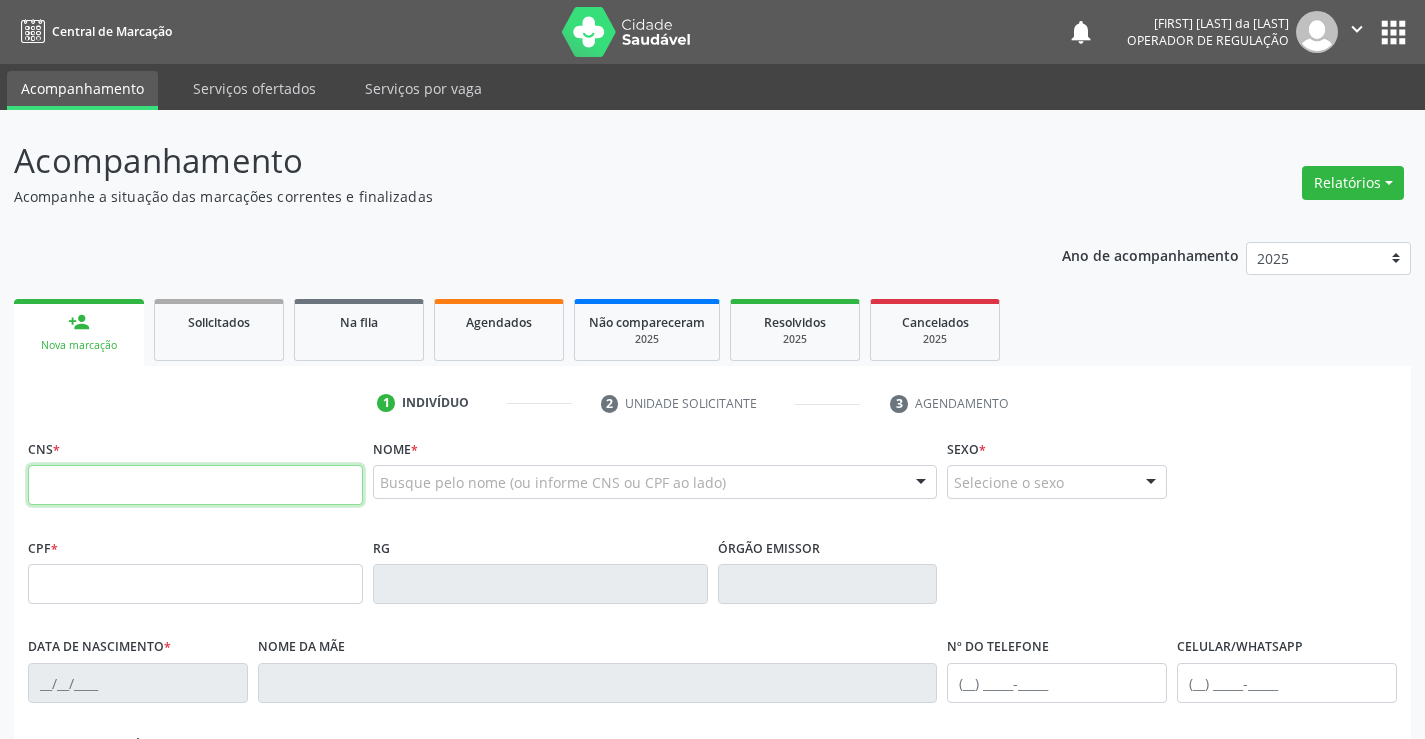 click at bounding box center (195, 485) 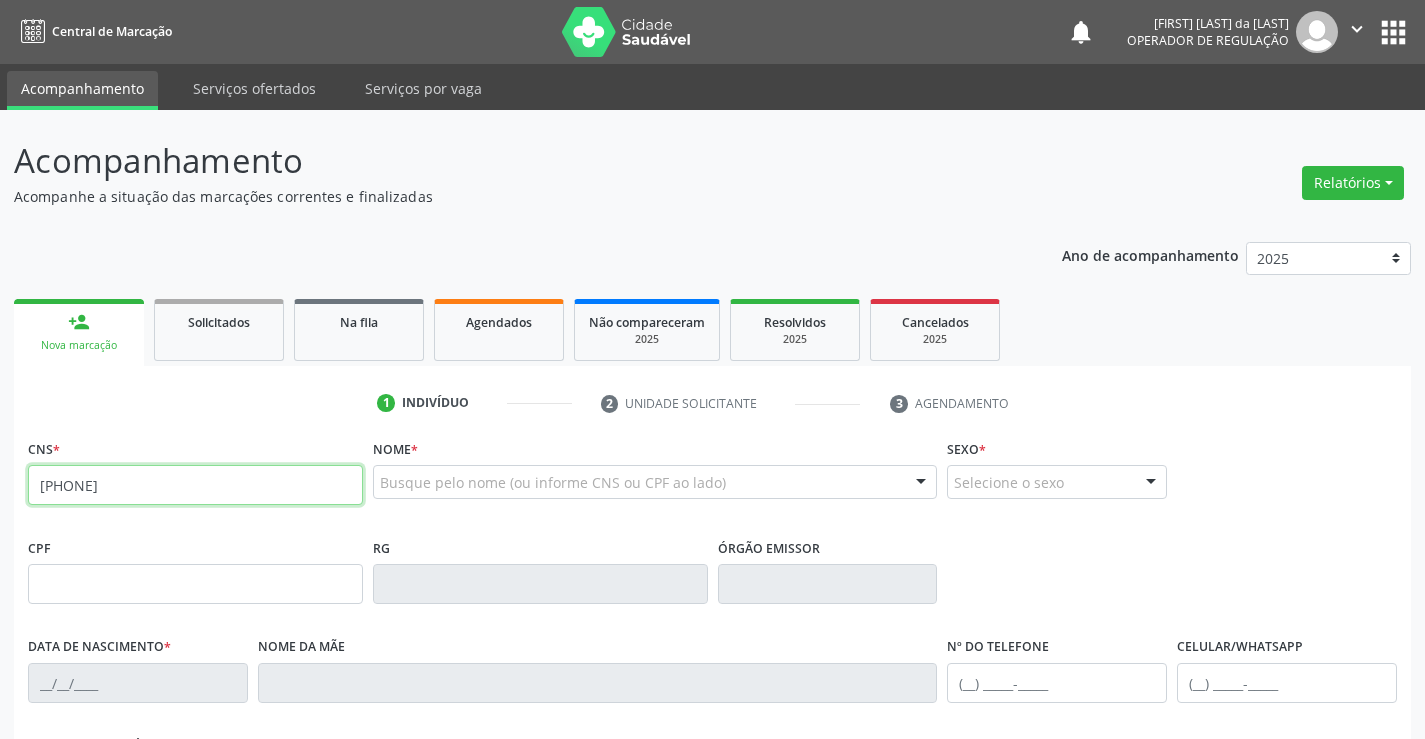 type on "[PHONE]" 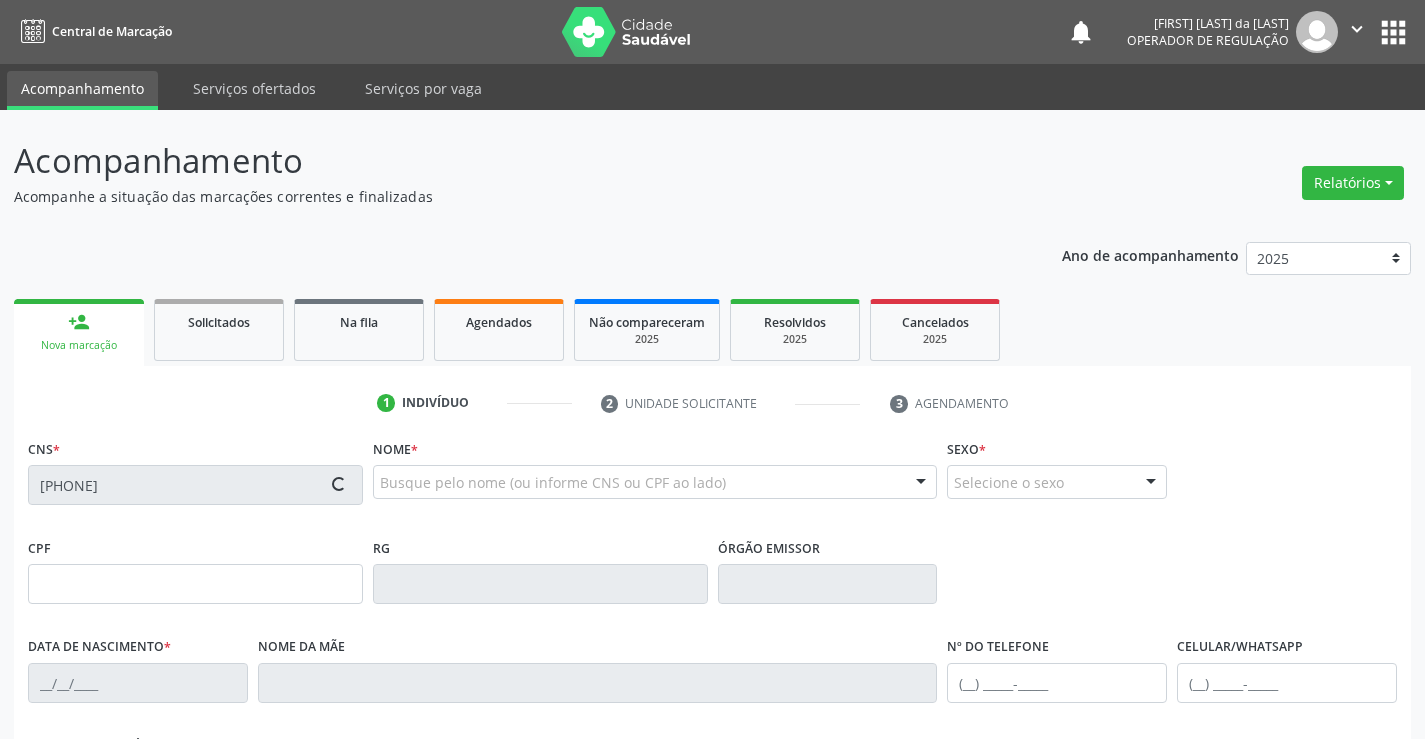 type on "[PHONE]" 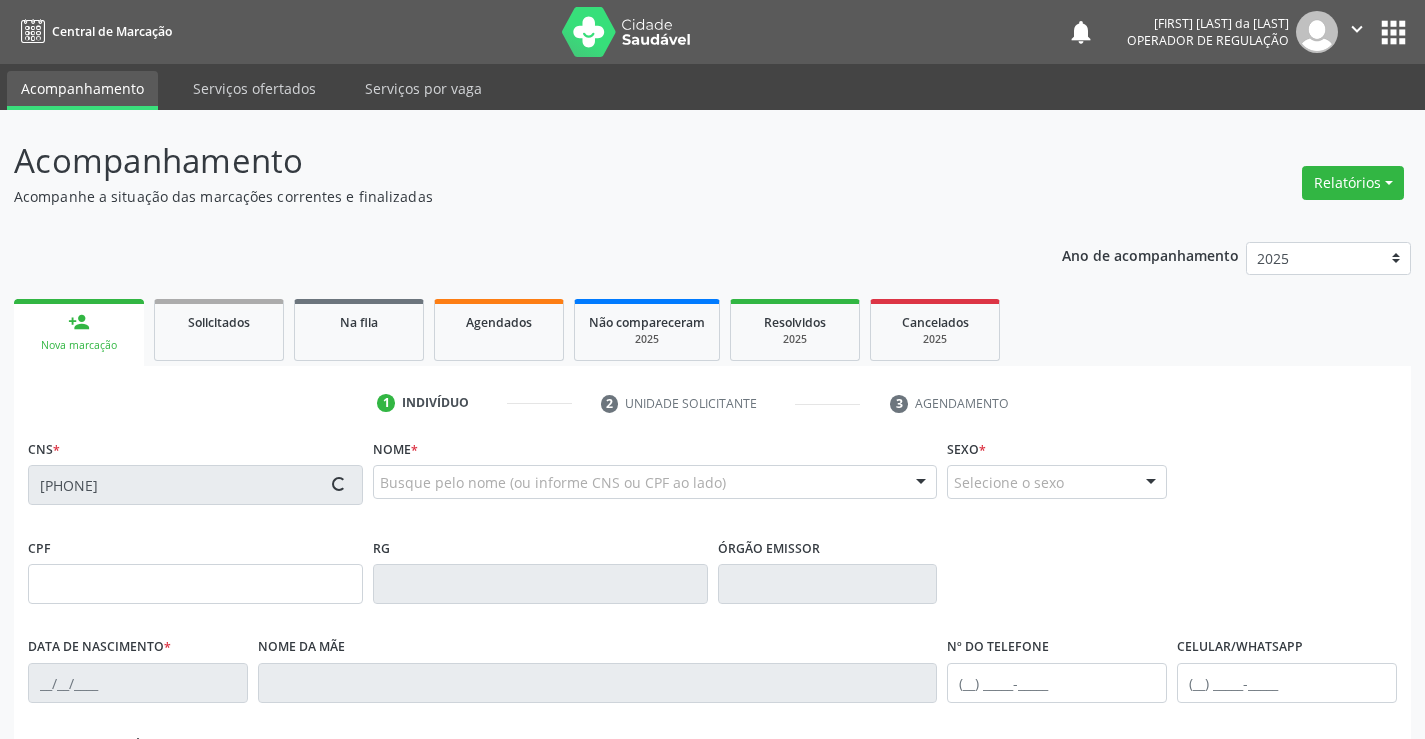 type on "[DATE]" 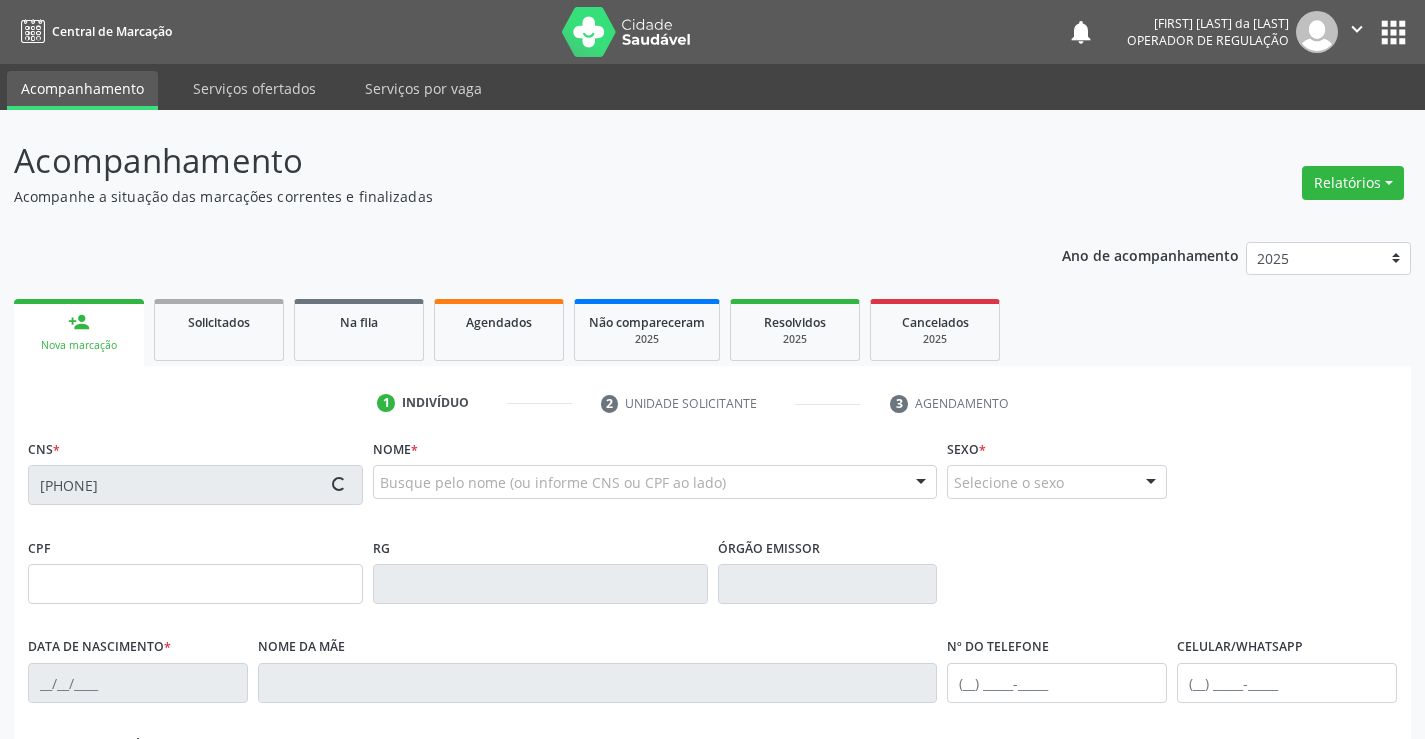 type on "([PHONE])" 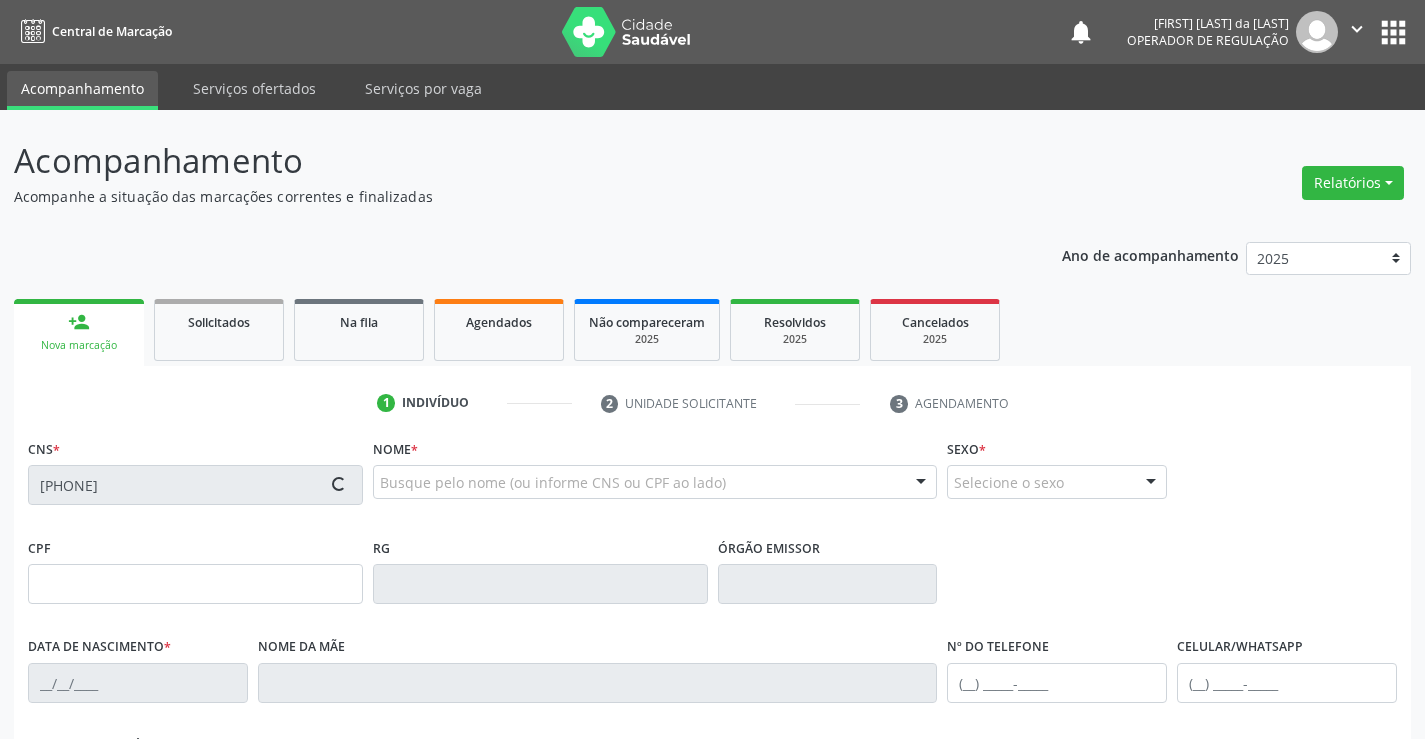 type on "([PHONE])" 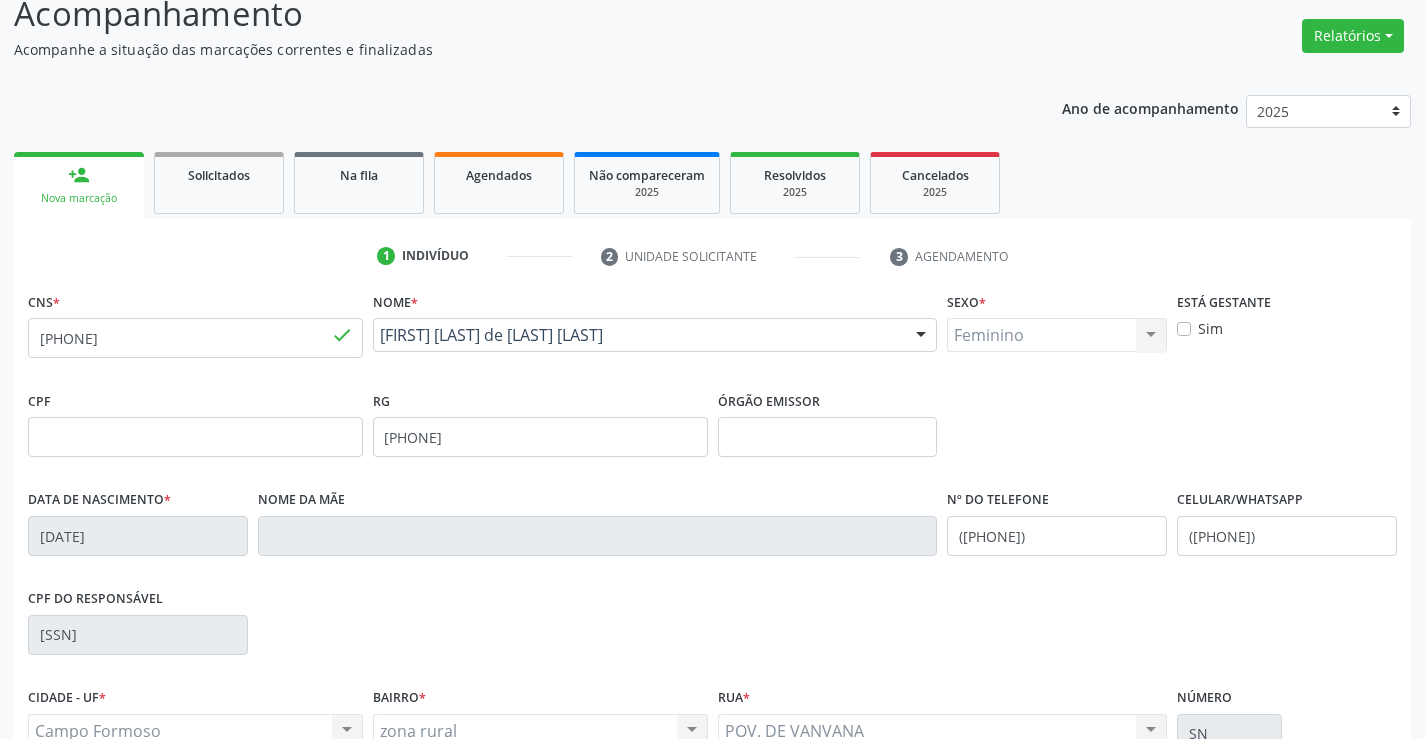 scroll, scrollTop: 345, scrollLeft: 0, axis: vertical 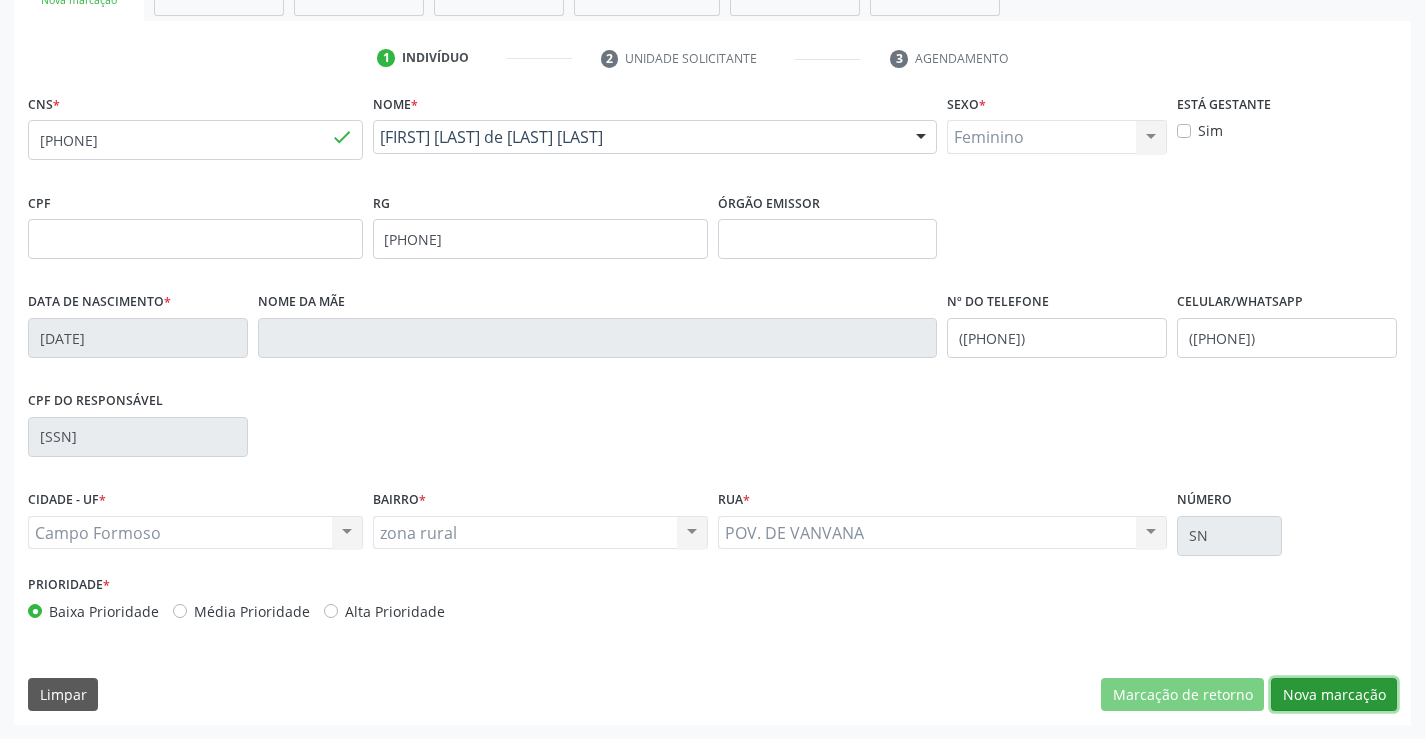 click on "Nova marcação" at bounding box center [1334, 695] 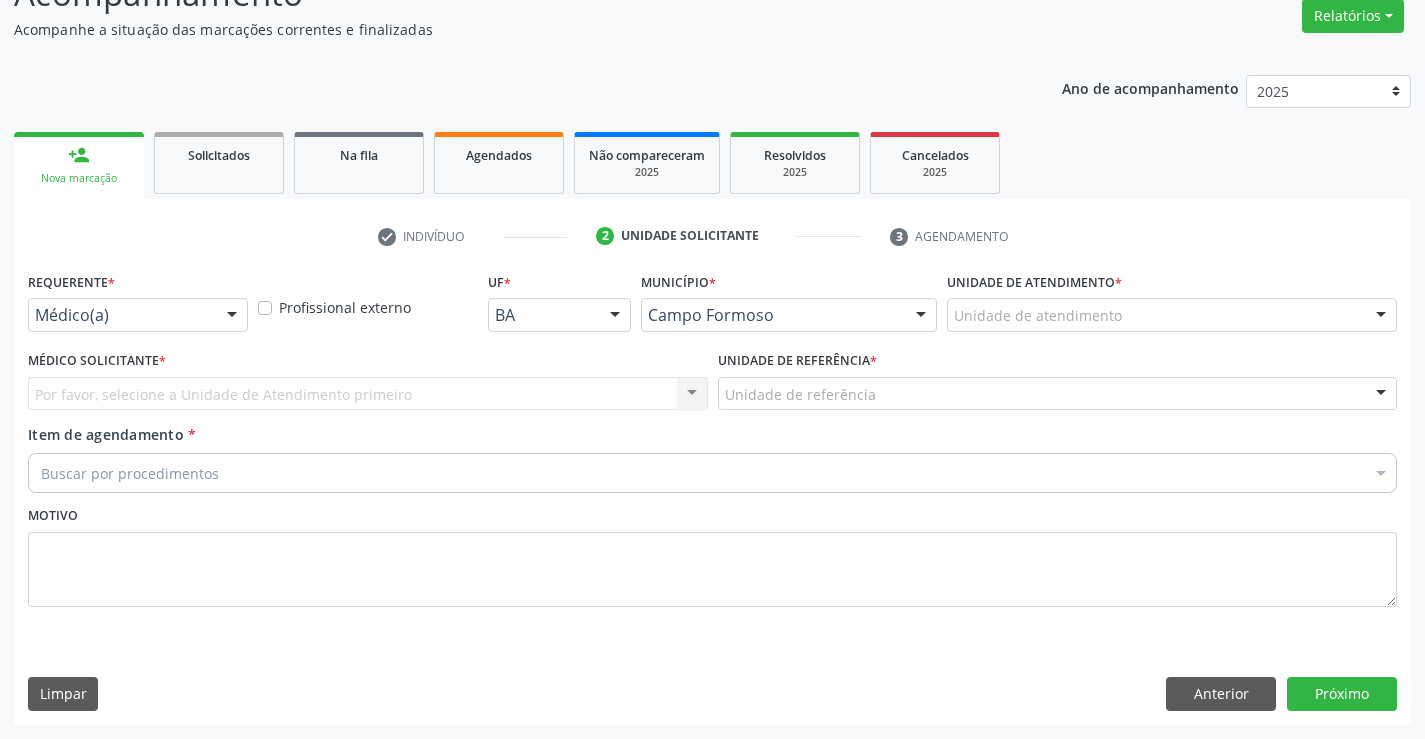 scroll, scrollTop: 167, scrollLeft: 0, axis: vertical 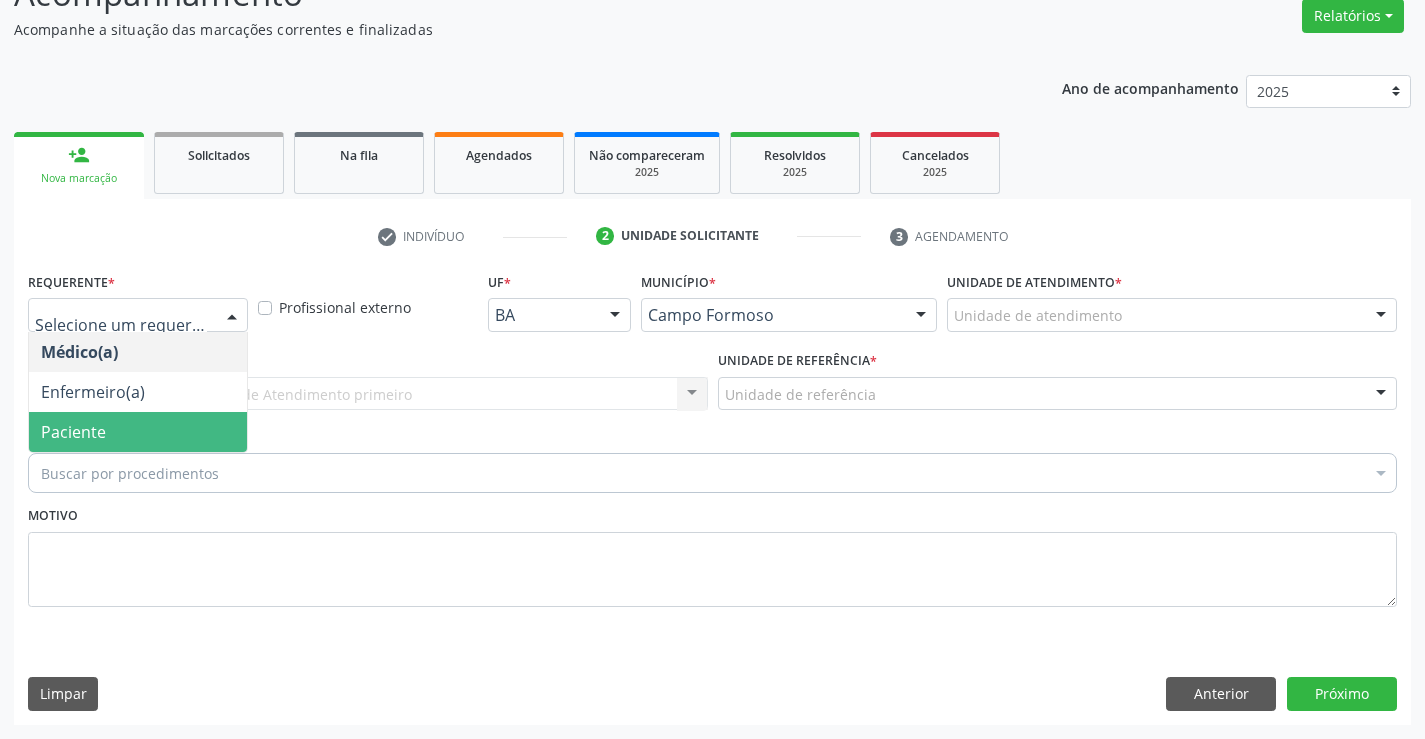 drag, startPoint x: 141, startPoint y: 433, endPoint x: 276, endPoint y: 398, distance: 139.46326 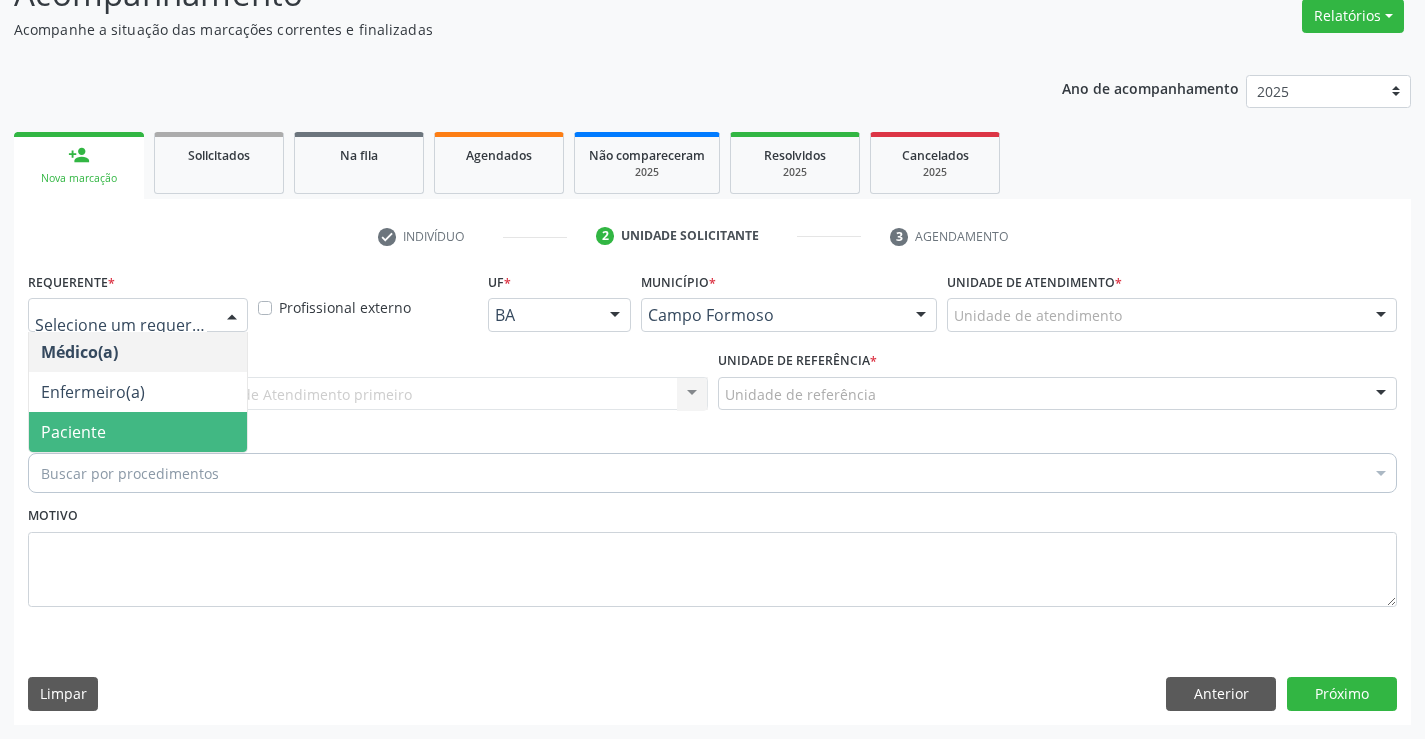 click on "Paciente" at bounding box center (138, 432) 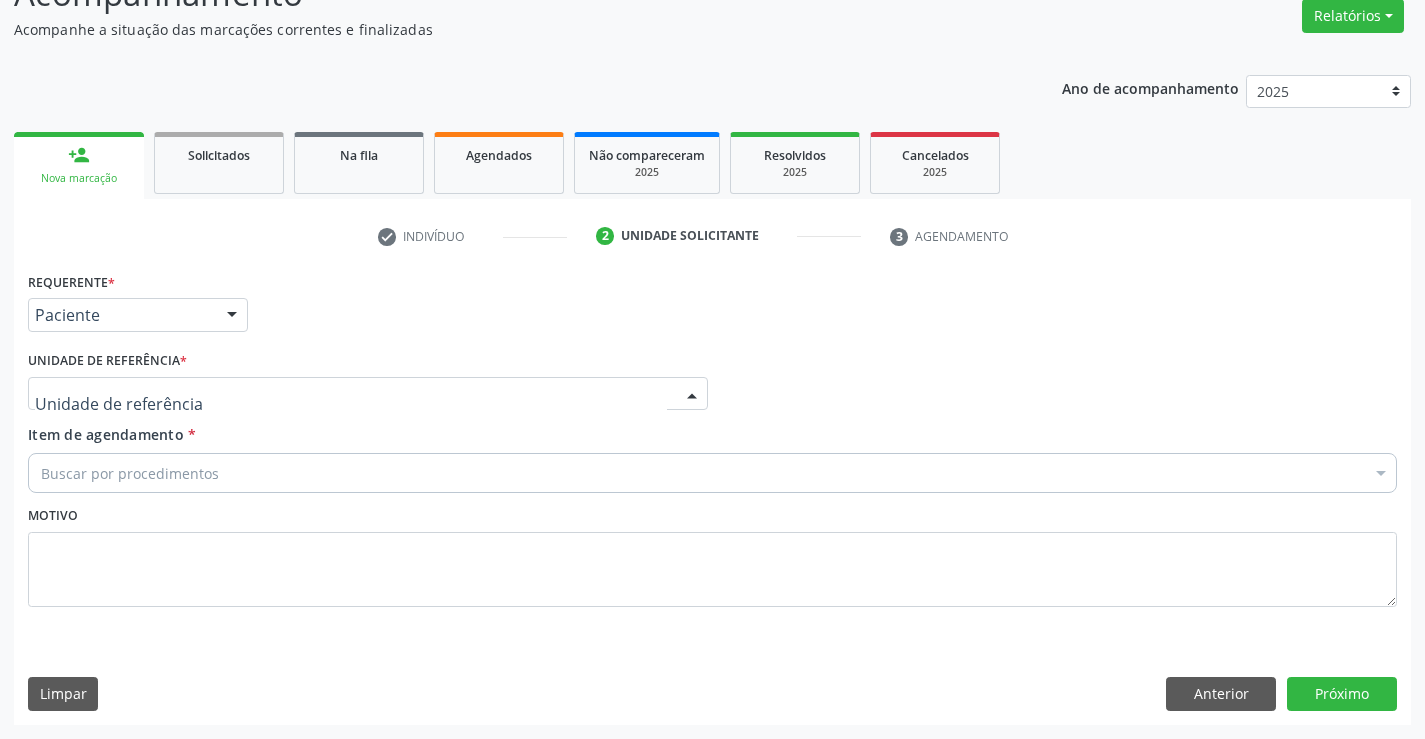 click at bounding box center [368, 394] 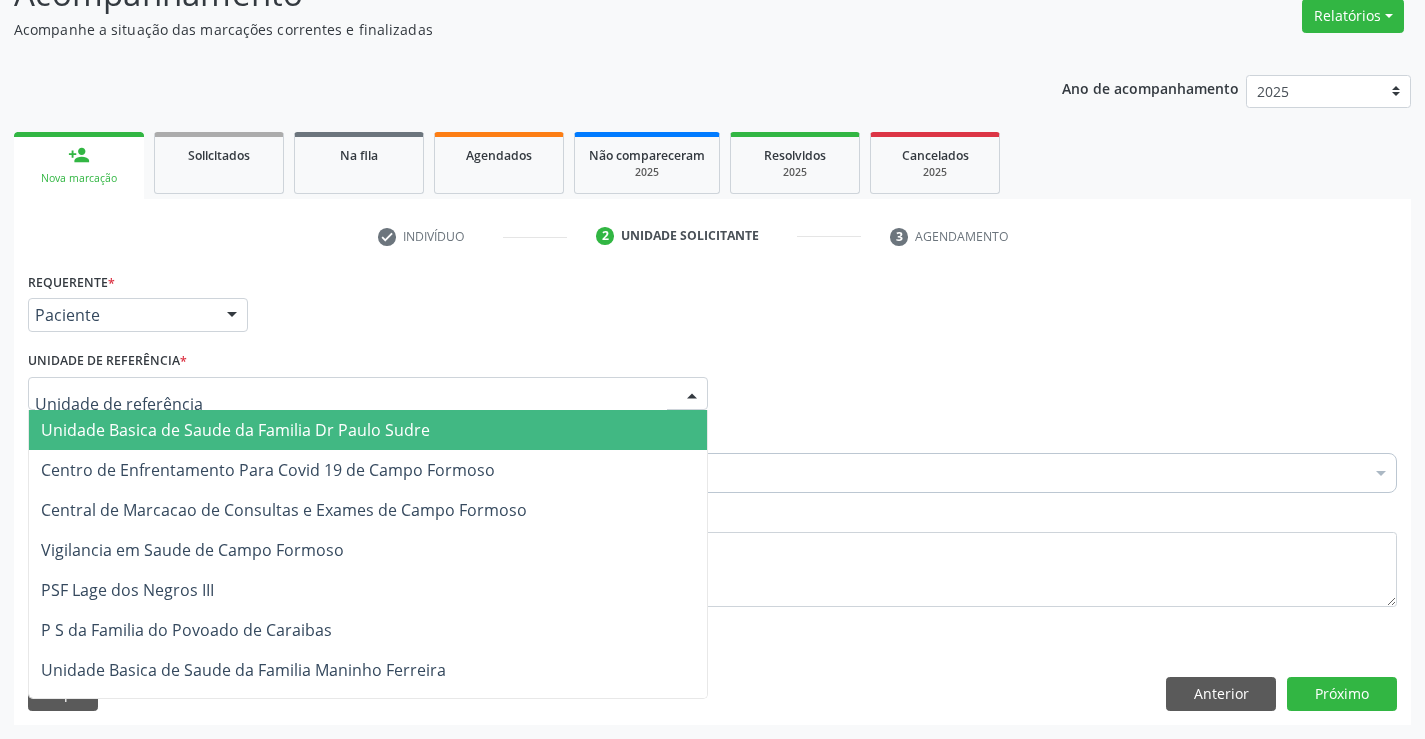 click on "Unidade Basica de Saude da Familia Dr Paulo Sudre" at bounding box center (235, 430) 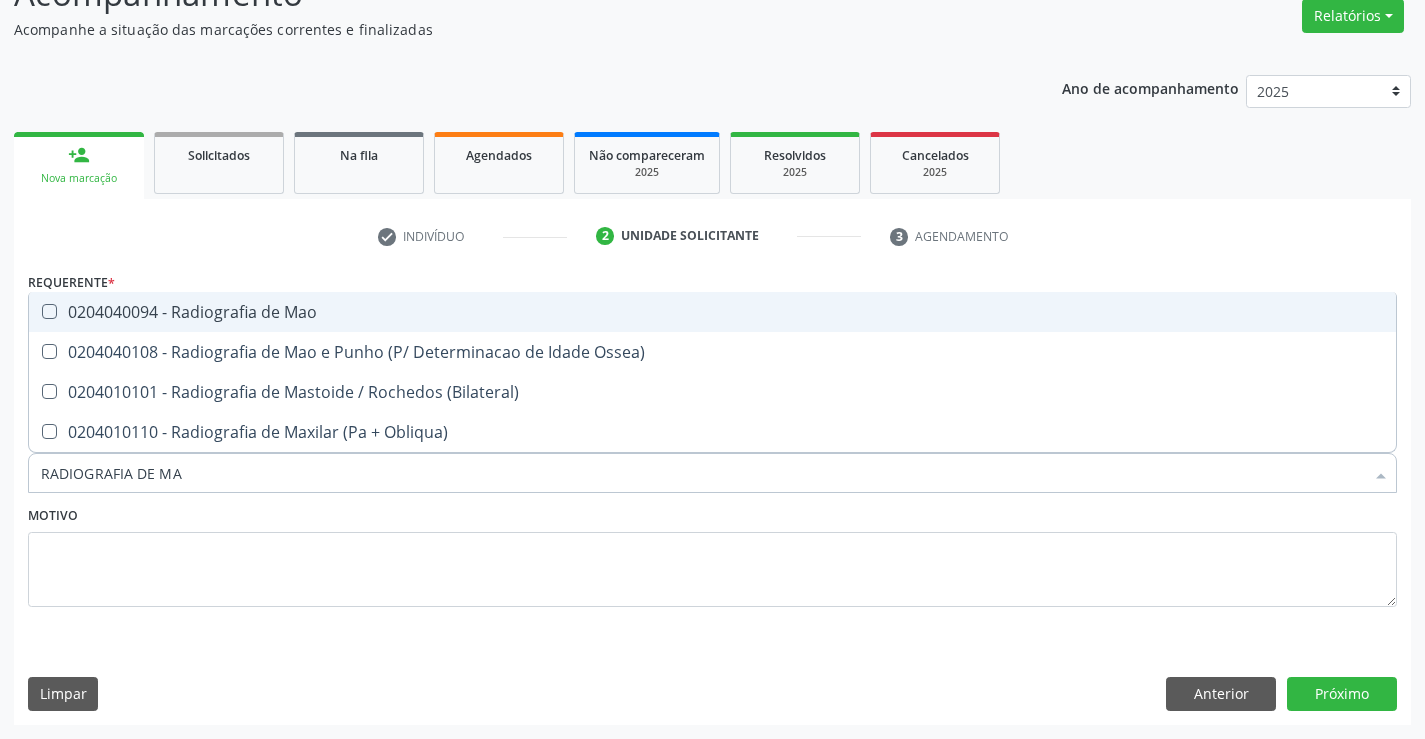 type on "RADIOGRAFIA DE MAO" 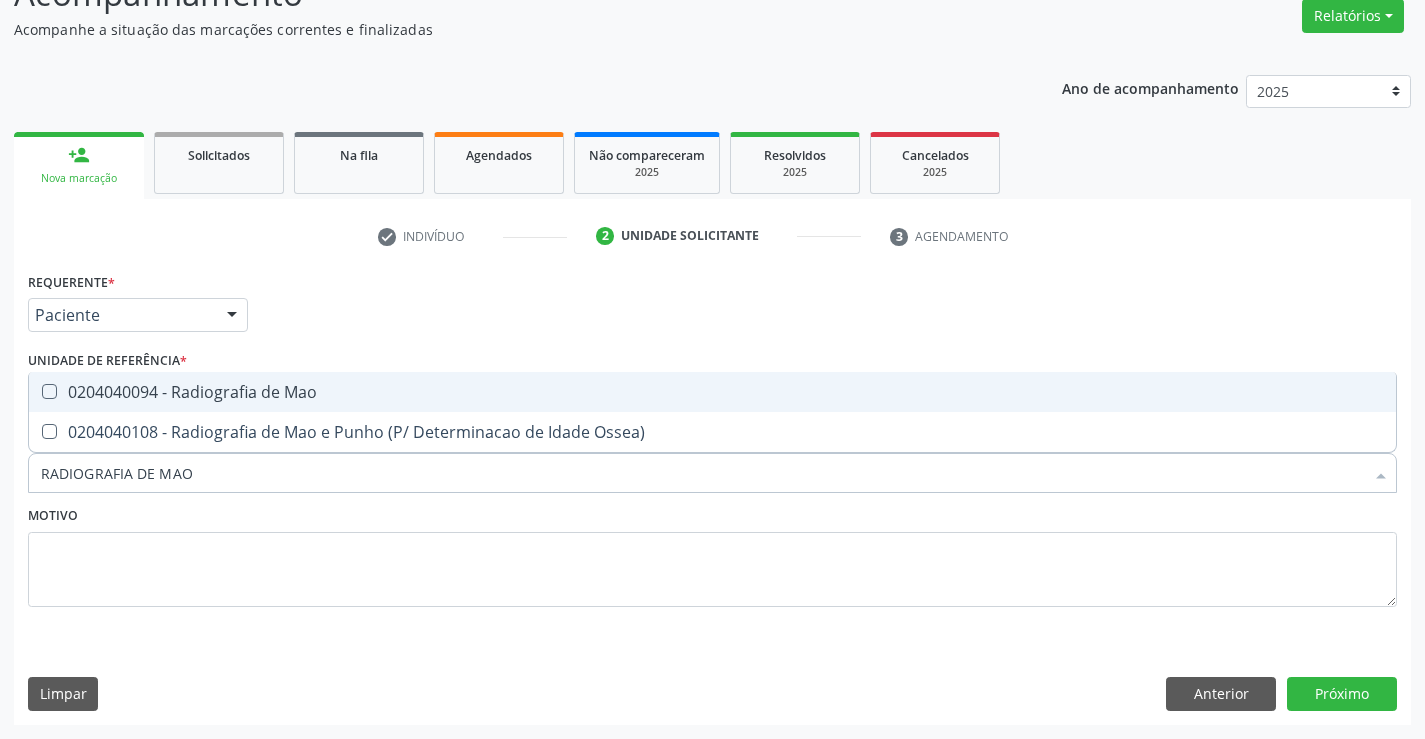 click on "0204040094 - Radiografia de Mao" at bounding box center (712, 392) 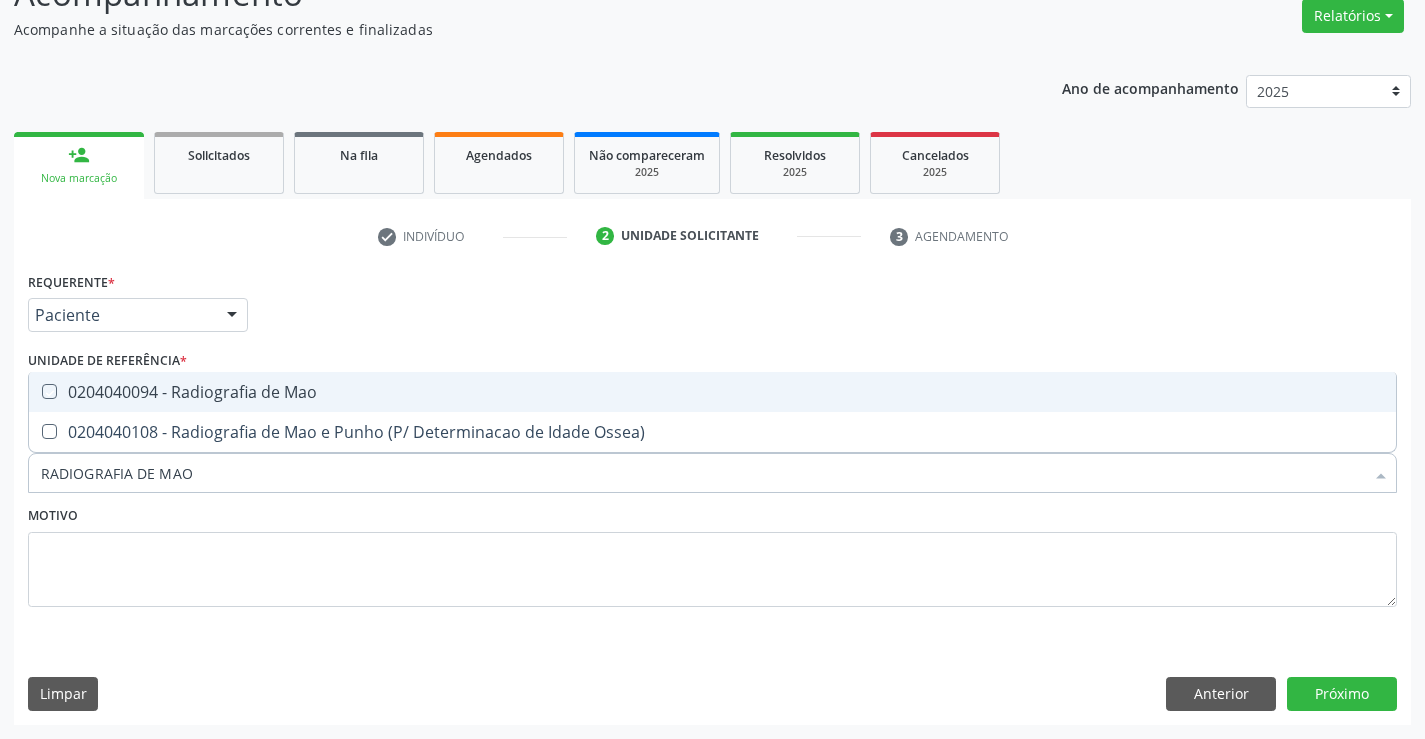checkbox on "true" 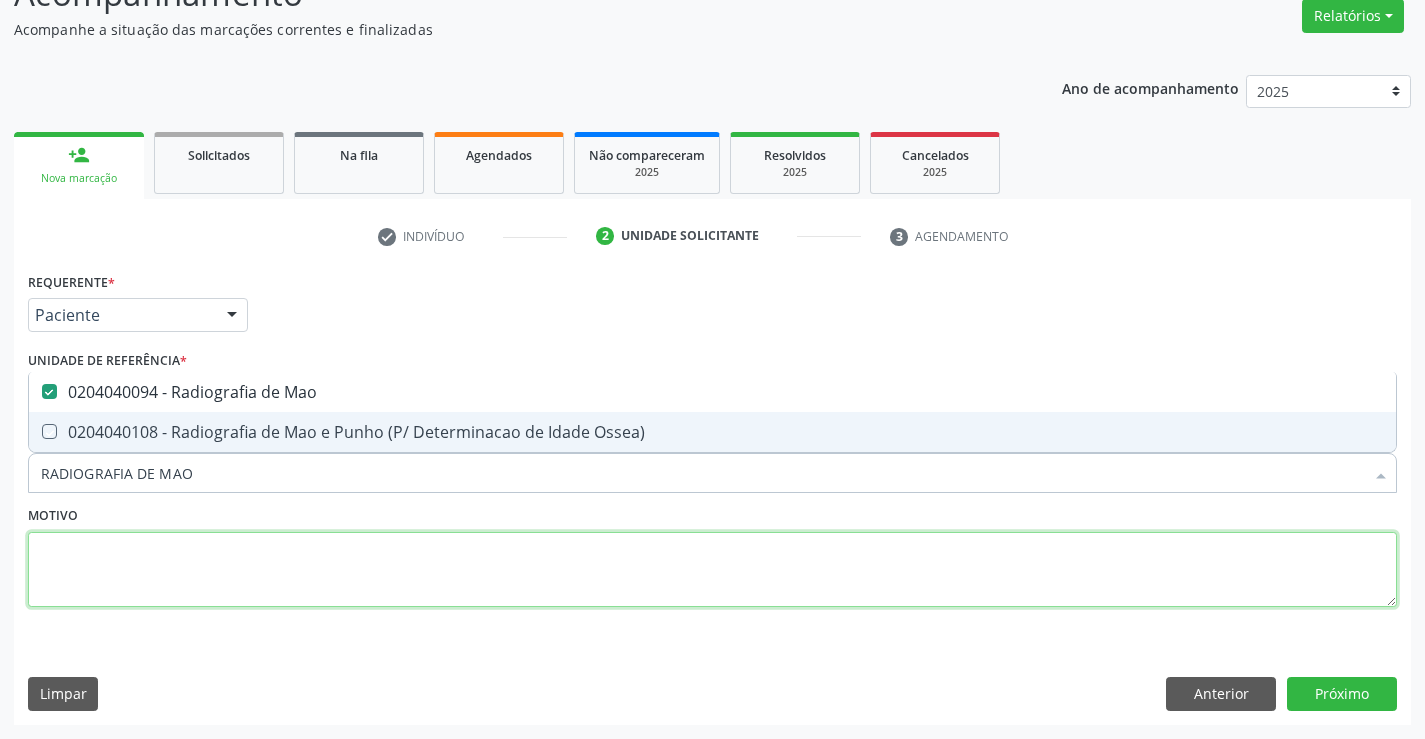 drag, startPoint x: 514, startPoint y: 602, endPoint x: 1078, endPoint y: 691, distance: 570.979 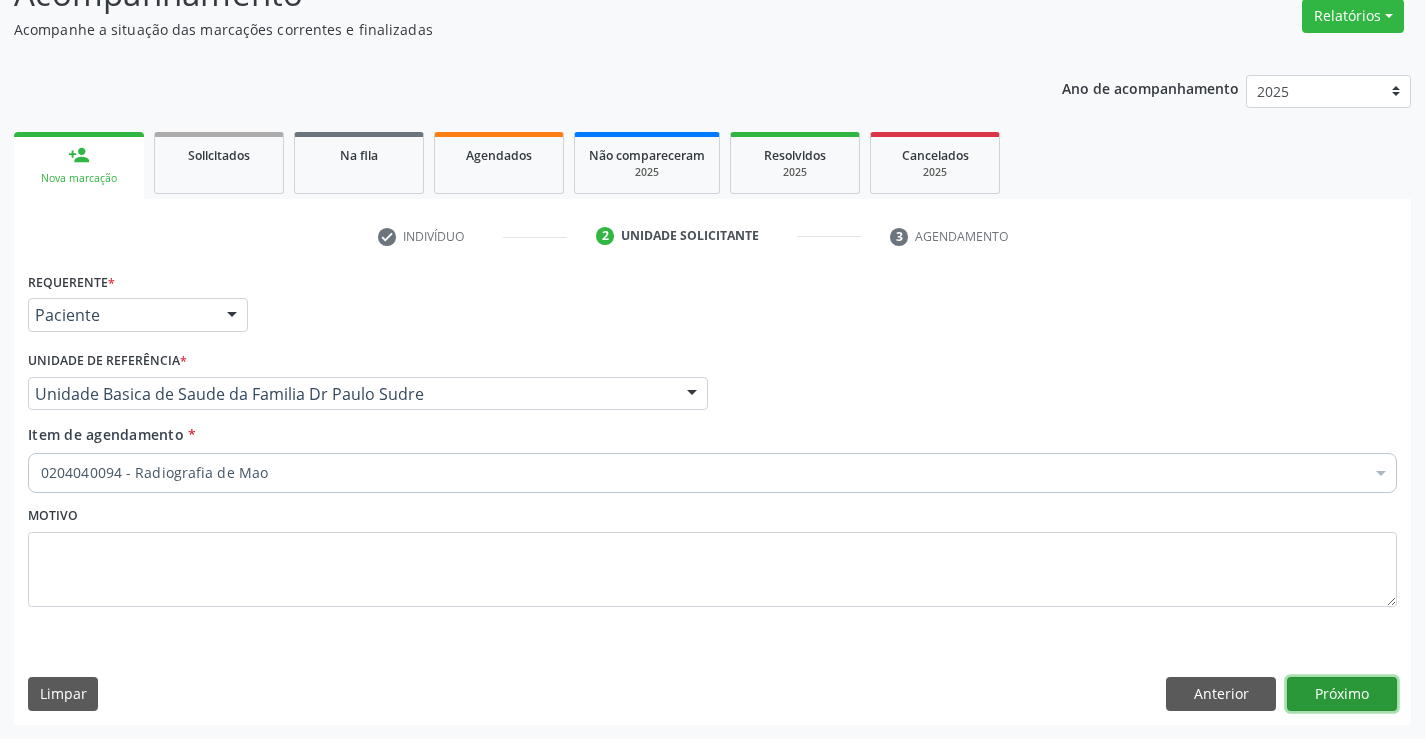 click on "Próximo" at bounding box center (1342, 694) 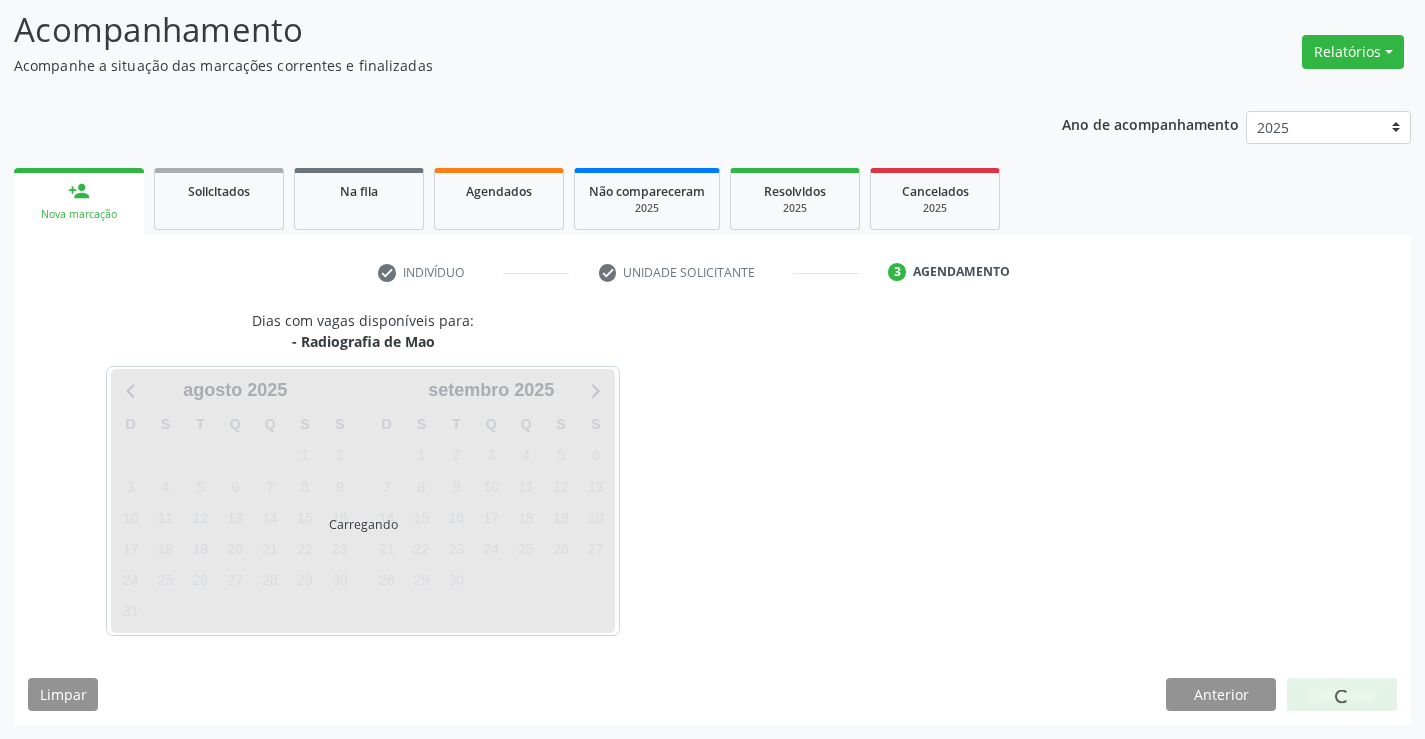 scroll, scrollTop: 131, scrollLeft: 0, axis: vertical 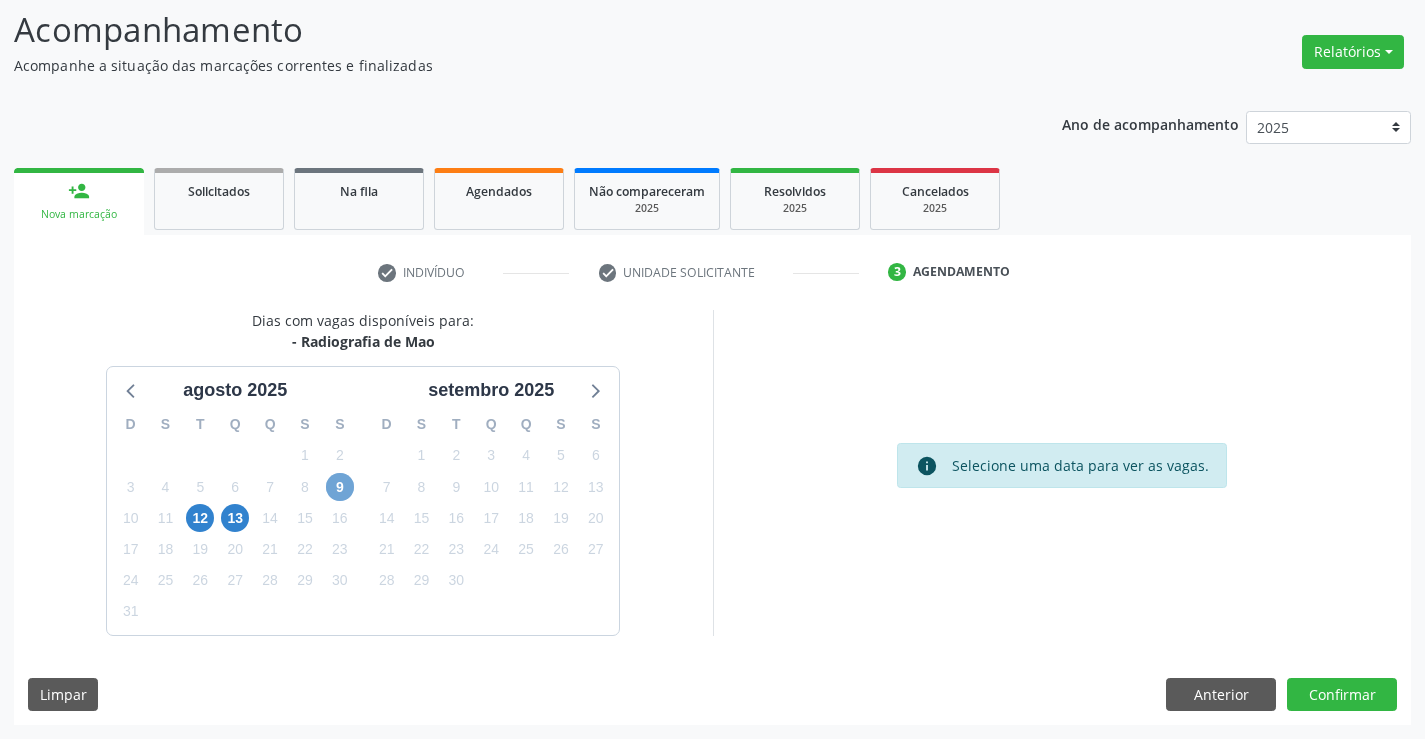 click on "9" at bounding box center [340, 487] 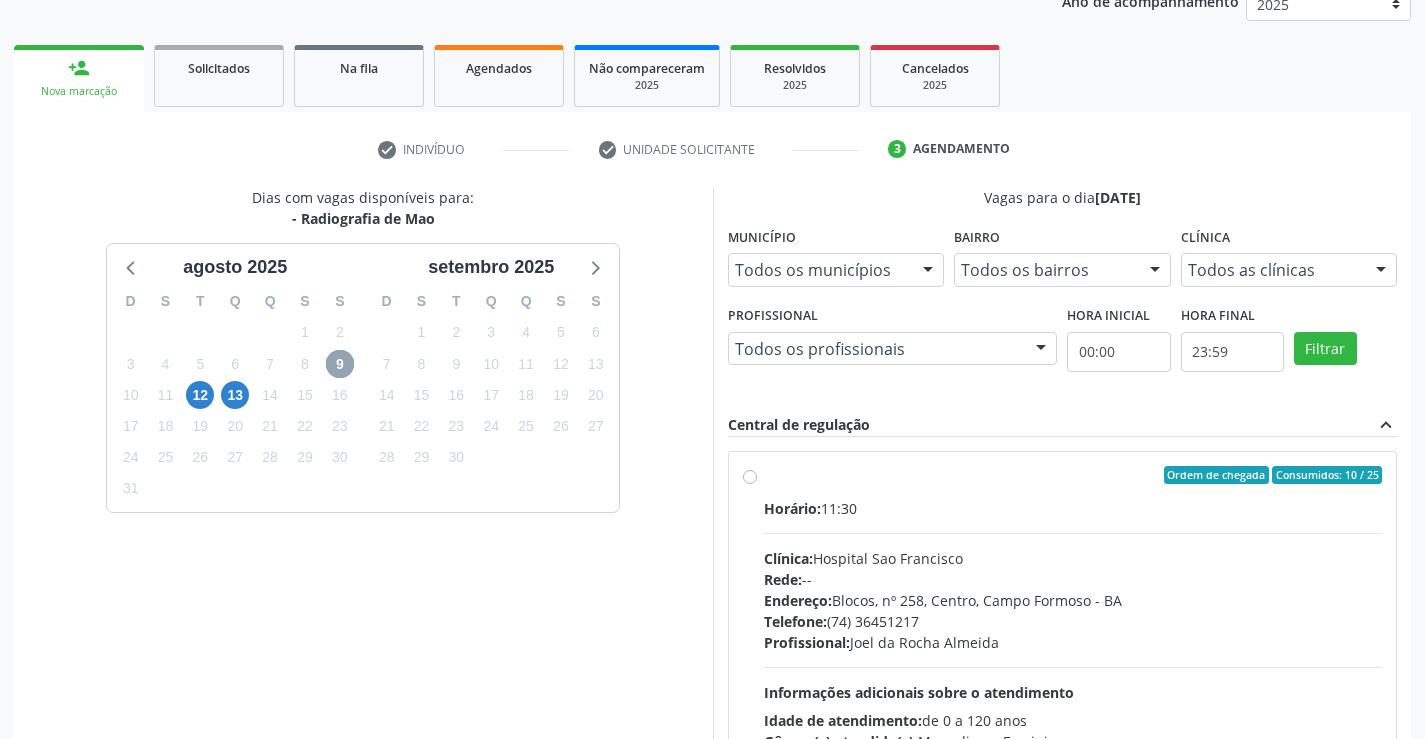 scroll, scrollTop: 420, scrollLeft: 0, axis: vertical 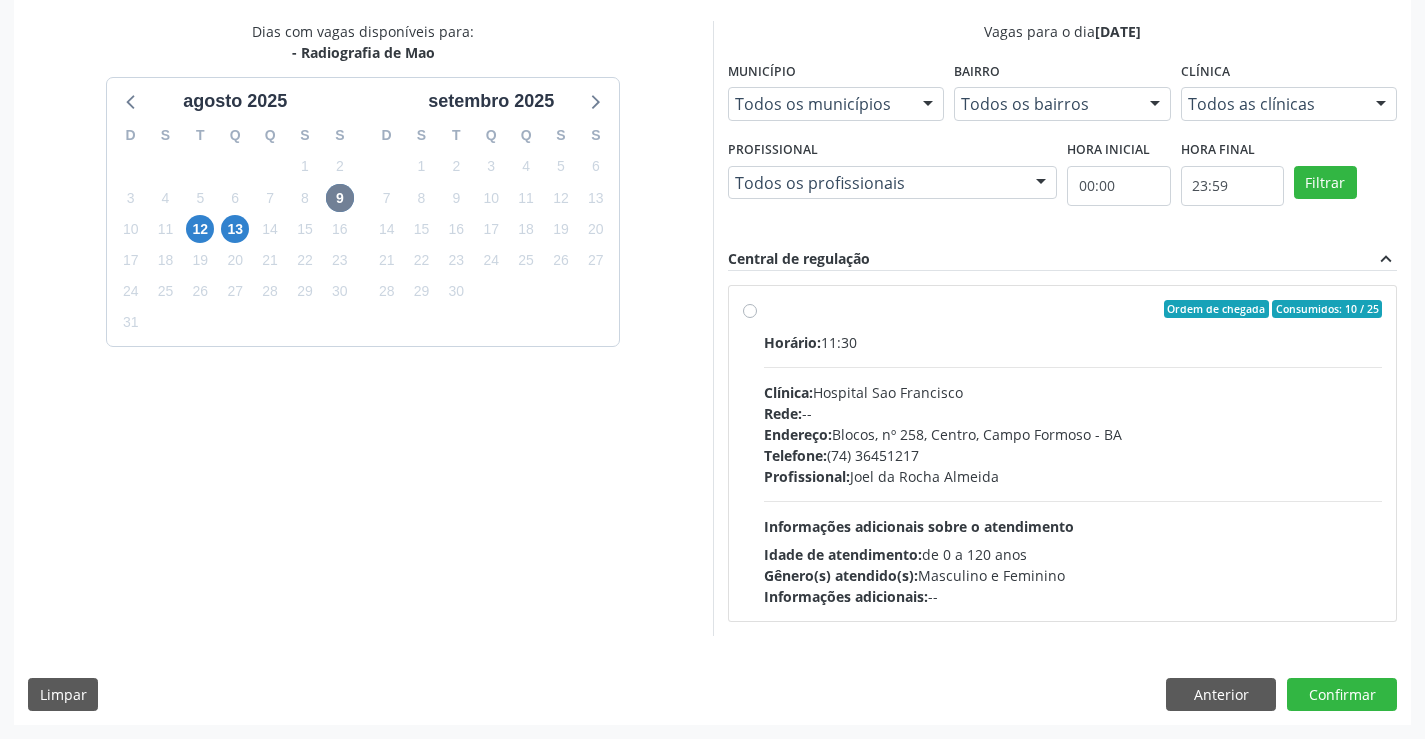 click on "Ordem de chegada
Consumidos: 10 / 25
Horário:   11:30
Clínica:  Hospital Sao Francisco
Rede:
--
Endereço:   Blocos, nº 258, Centro, [CITY] - [STATE]
Telefone:   ([PHONE])
Profissional:
[FIRST] da [LAST] [LAST]
Informações adicionais sobre o atendimento
Idade de atendimento:
de 0 a 120 anos
Gênero(s) atendido(s):
Masculino e Feminino
Informações adicionais:
--" at bounding box center (1073, 453) 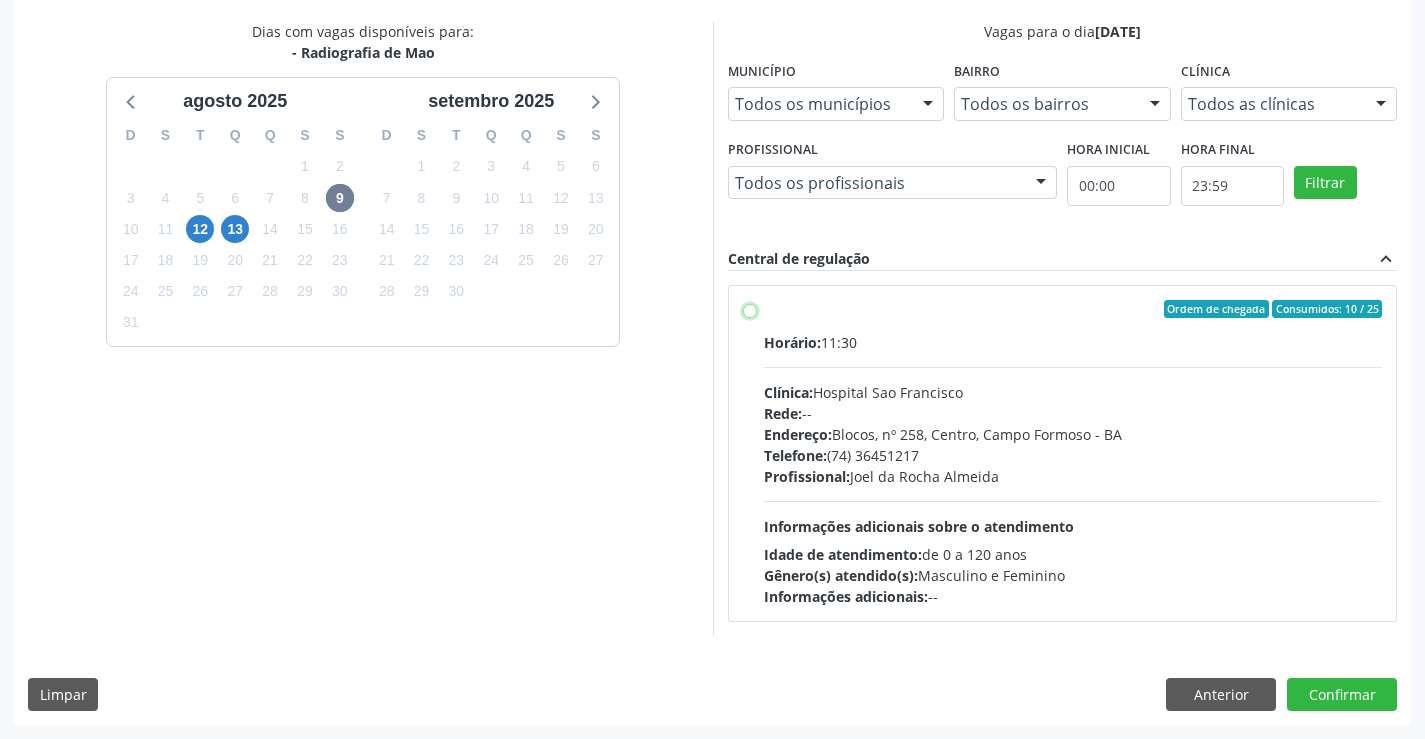 click on "Ordem de chegada
Consumidos: 10 / 25
Horário:   11:30
Clínica:  Hospital Sao Francisco
Rede:
--
Endereço:   Blocos, nº 258, Centro, [CITY] - [STATE]
Telefone:   ([PHONE])
Profissional:
[FIRST] da [LAST] [LAST]
Informações adicionais sobre o atendimento
Idade de atendimento:
de 0 a 120 anos
Gênero(s) atendido(s):
Masculino e Feminino
Informações adicionais:
--" at bounding box center (750, 309) 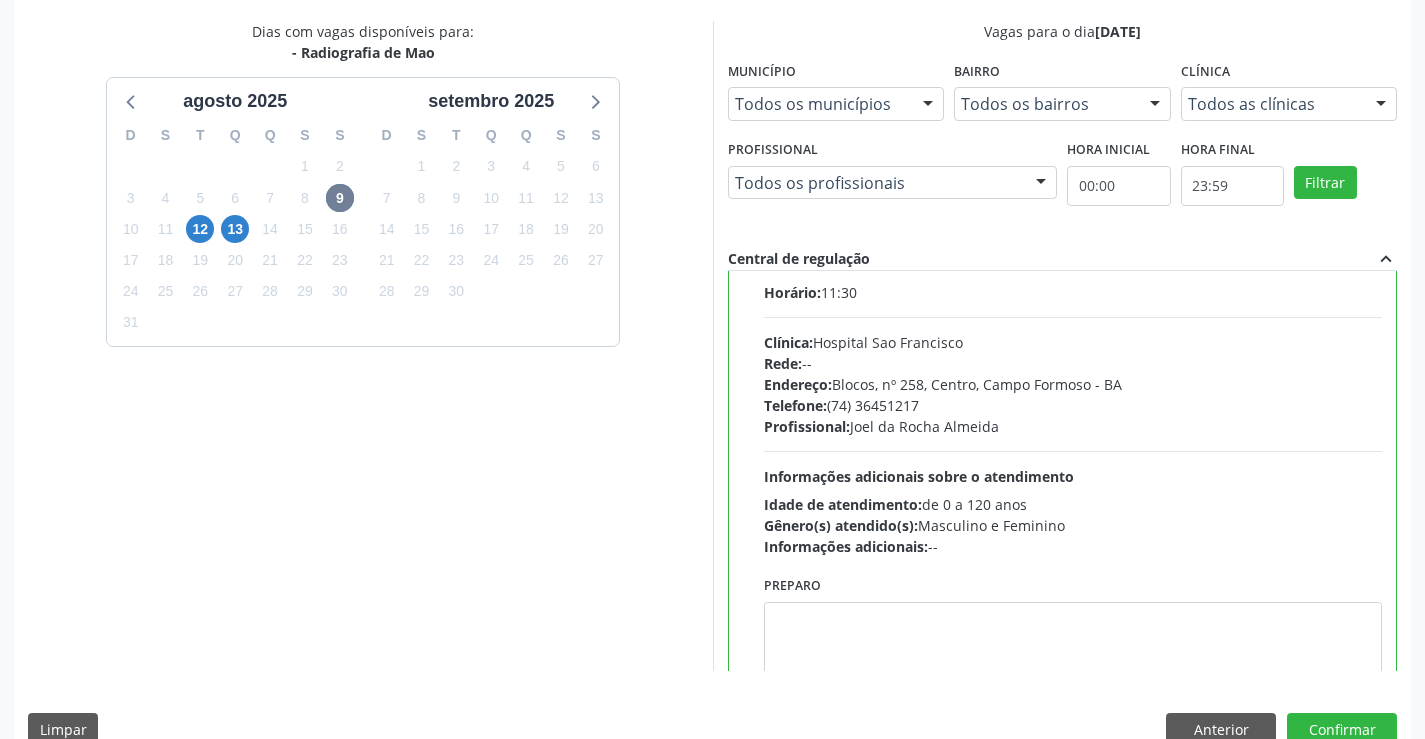 scroll, scrollTop: 99, scrollLeft: 0, axis: vertical 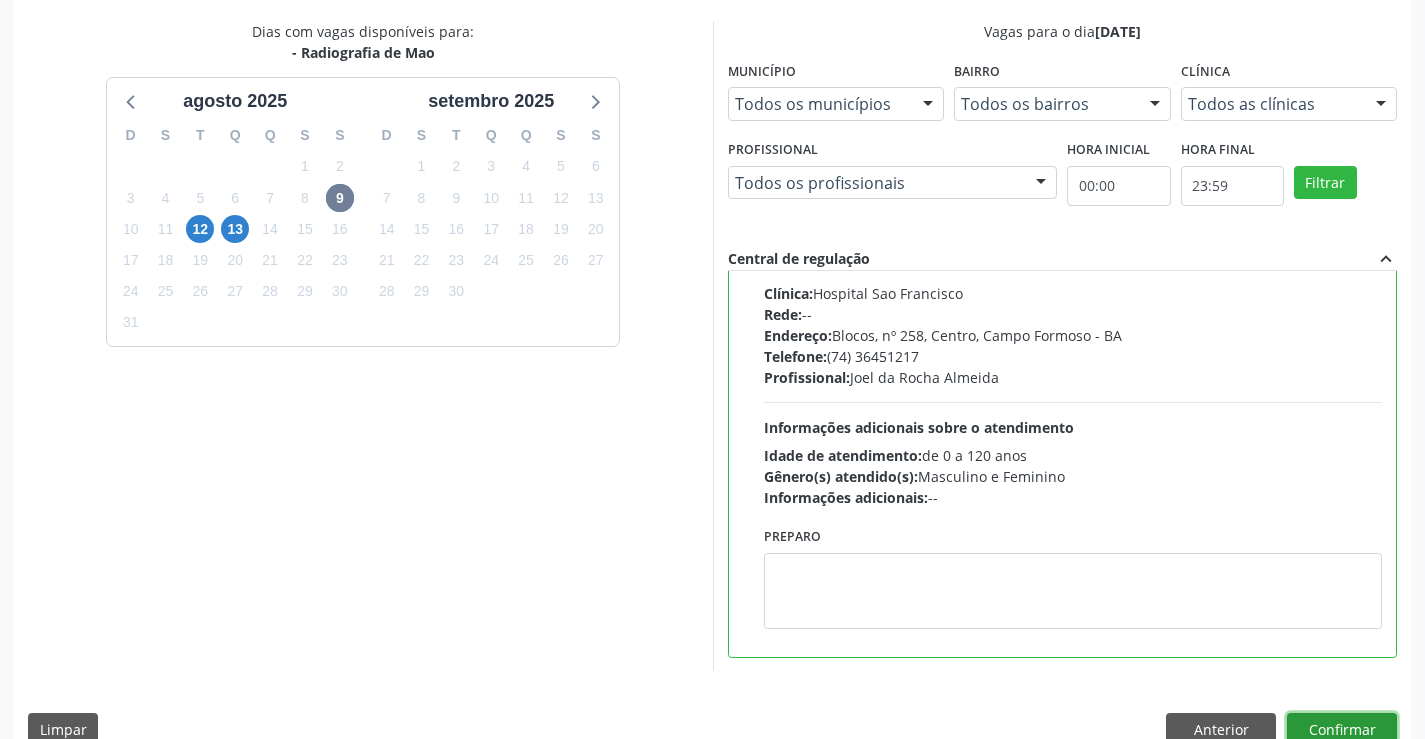 click on "Confirmar" at bounding box center (1342, 730) 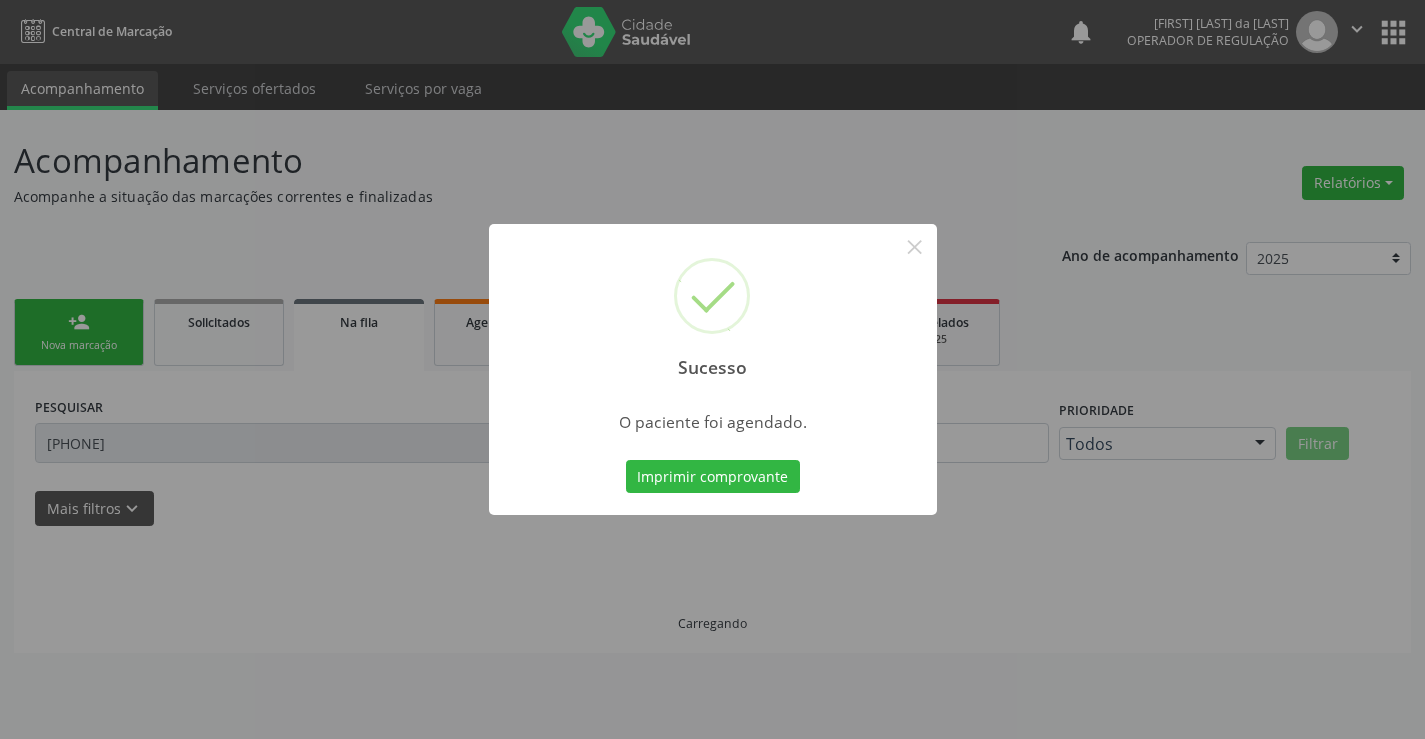 scroll, scrollTop: 0, scrollLeft: 0, axis: both 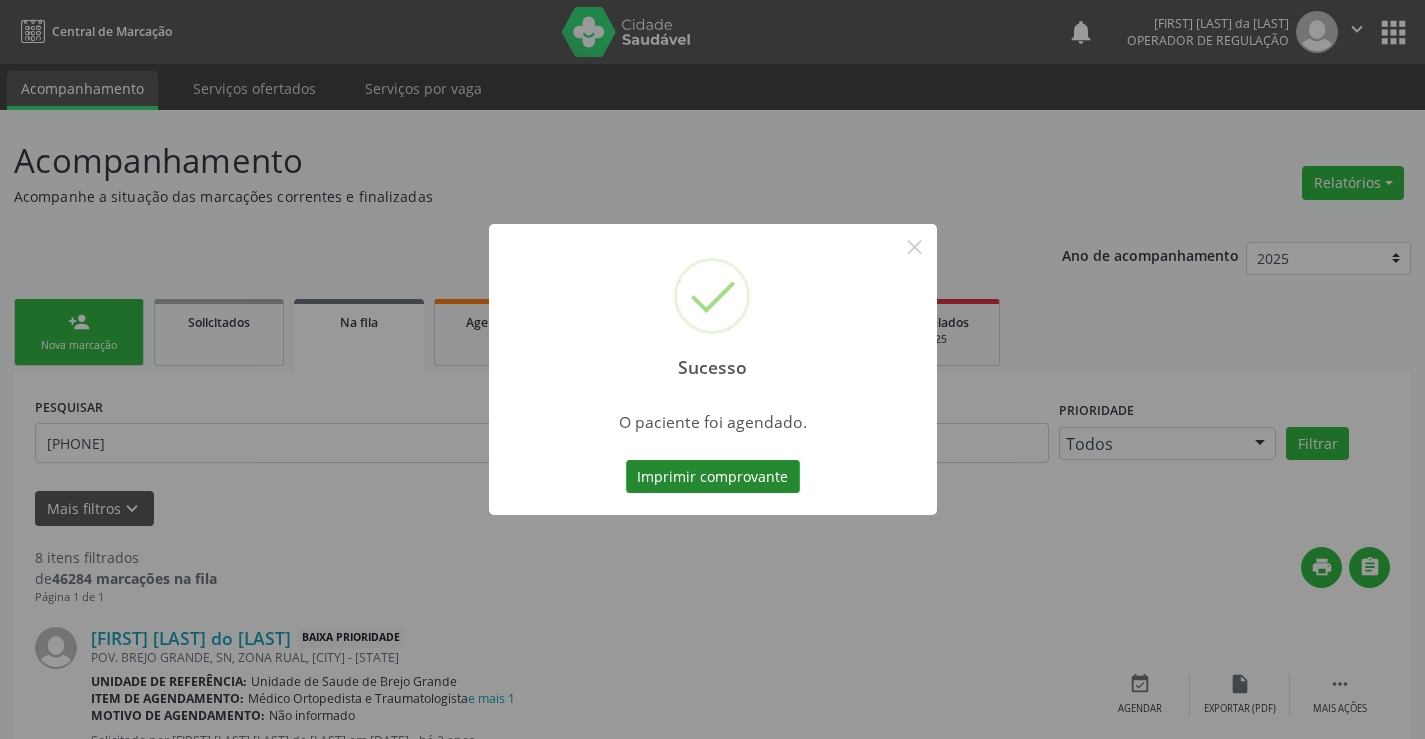 click on "Imprimir comprovante" at bounding box center [713, 477] 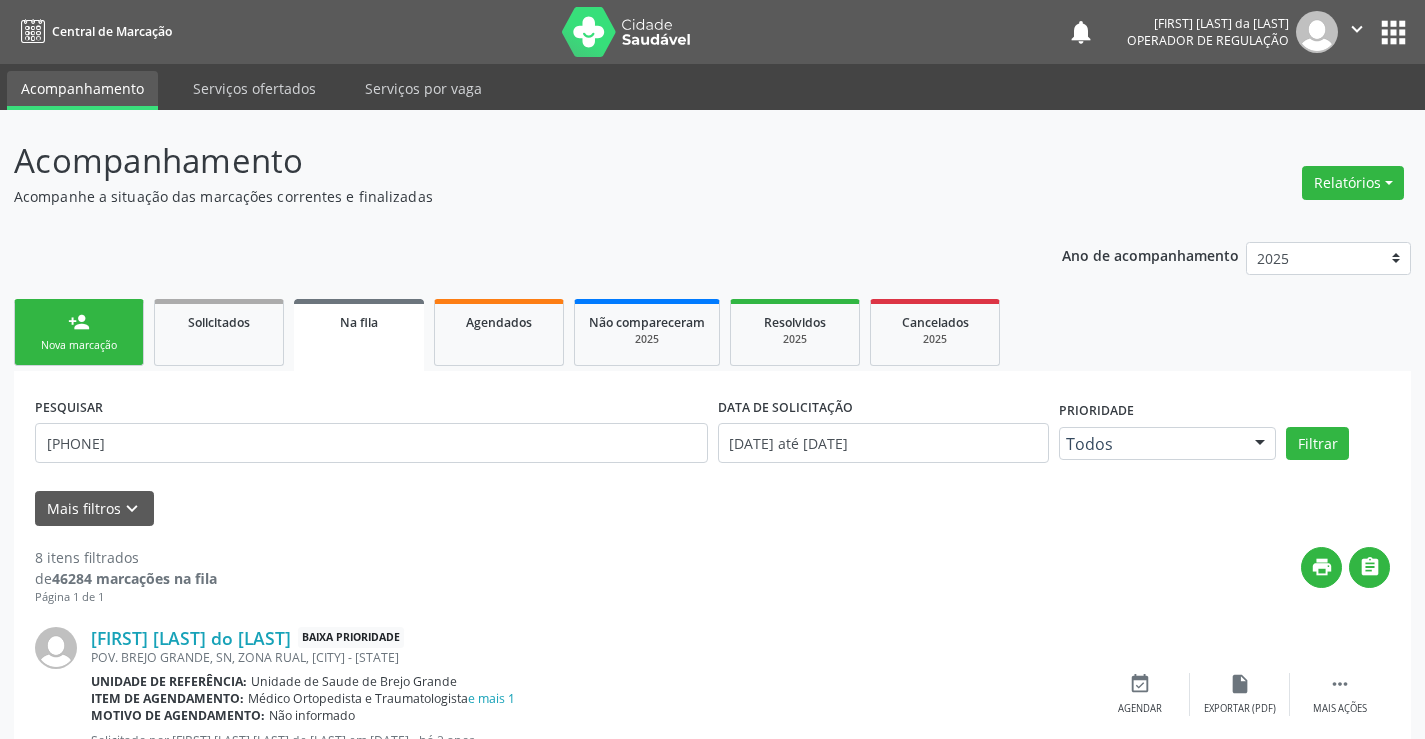 click on "Nova marcação" at bounding box center [79, 345] 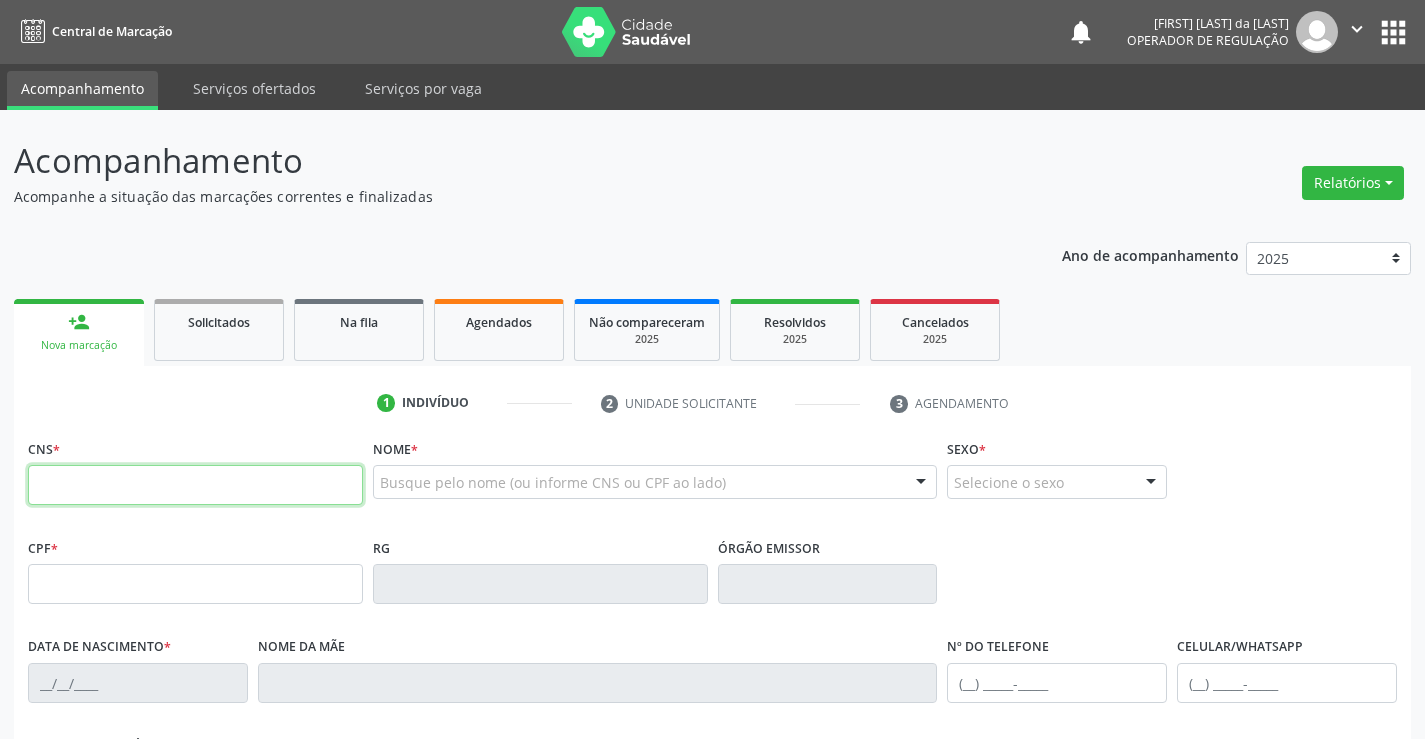paste on "[PHONE]" 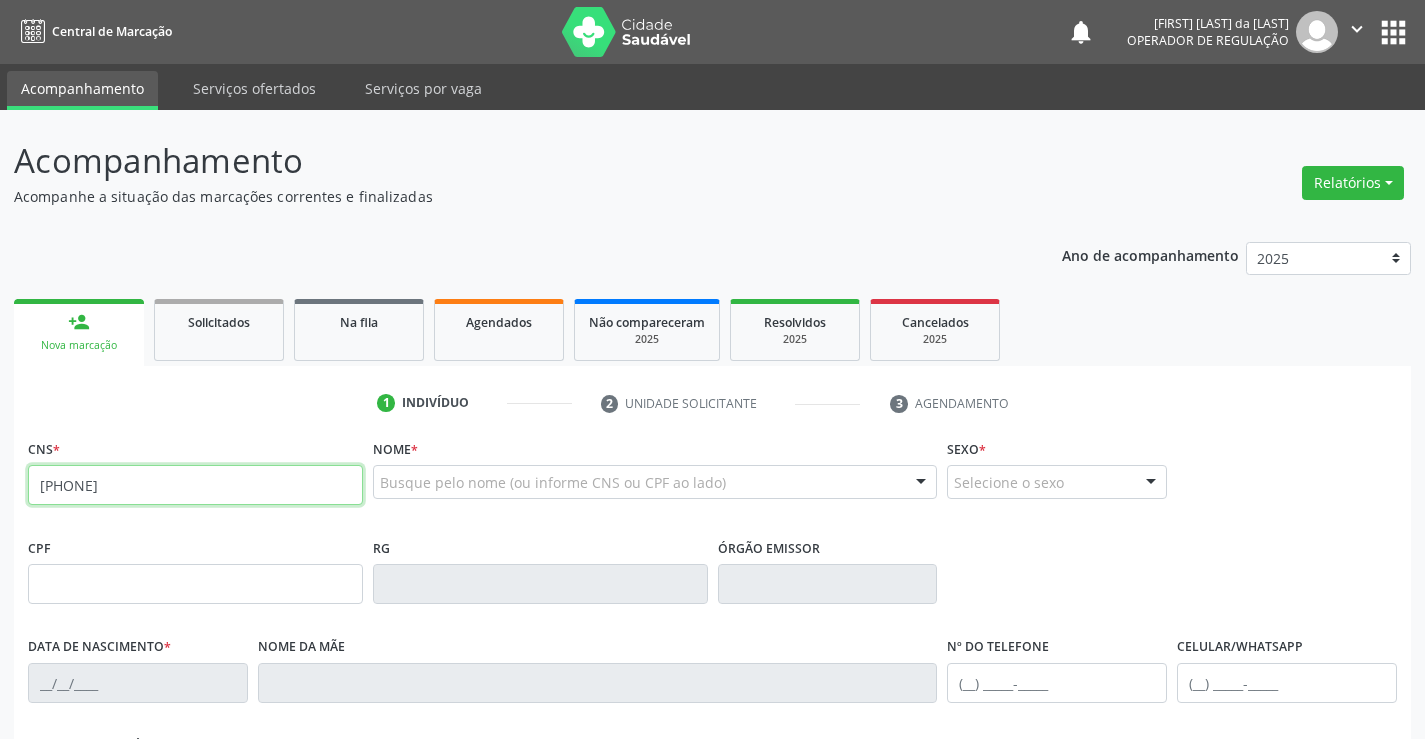 type on "[PHONE]" 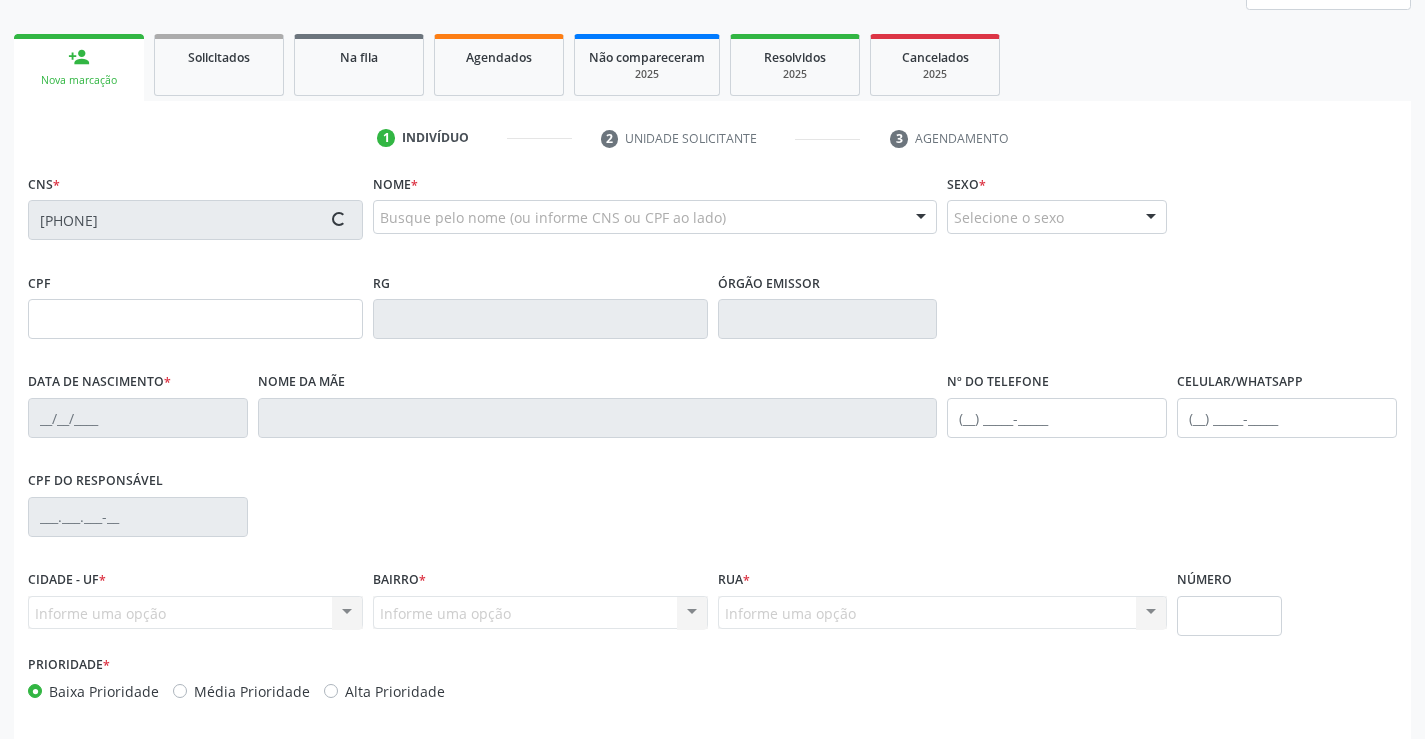scroll, scrollTop: 345, scrollLeft: 0, axis: vertical 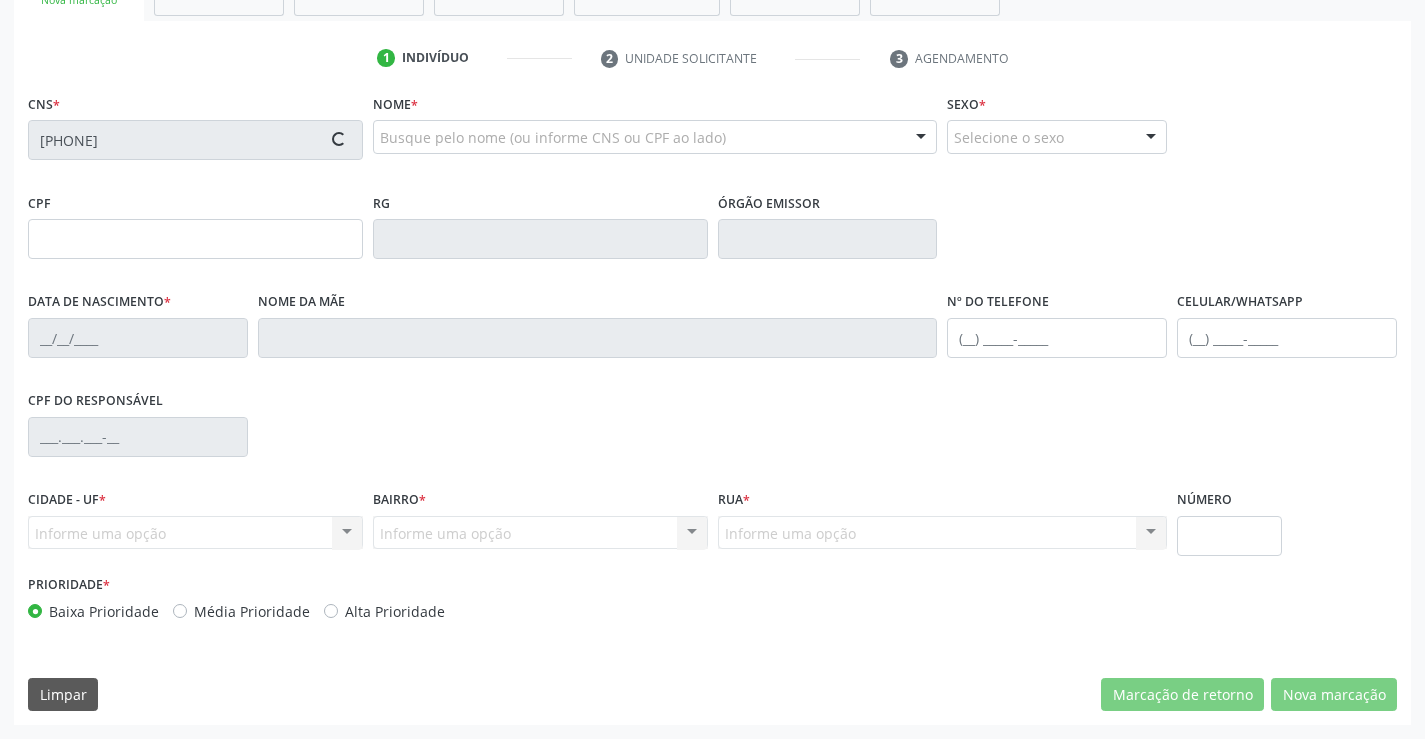 type on "[PHONE]" 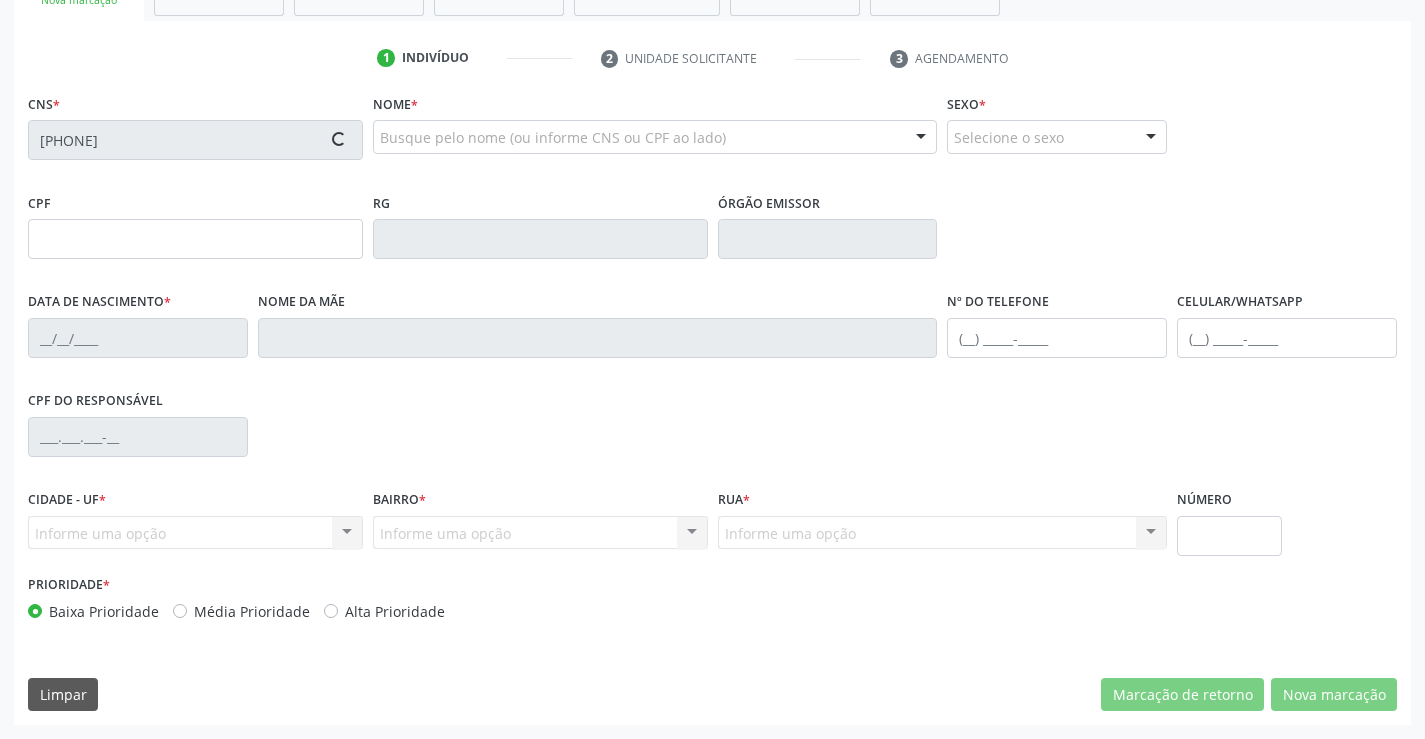 type on "([PHONE])" 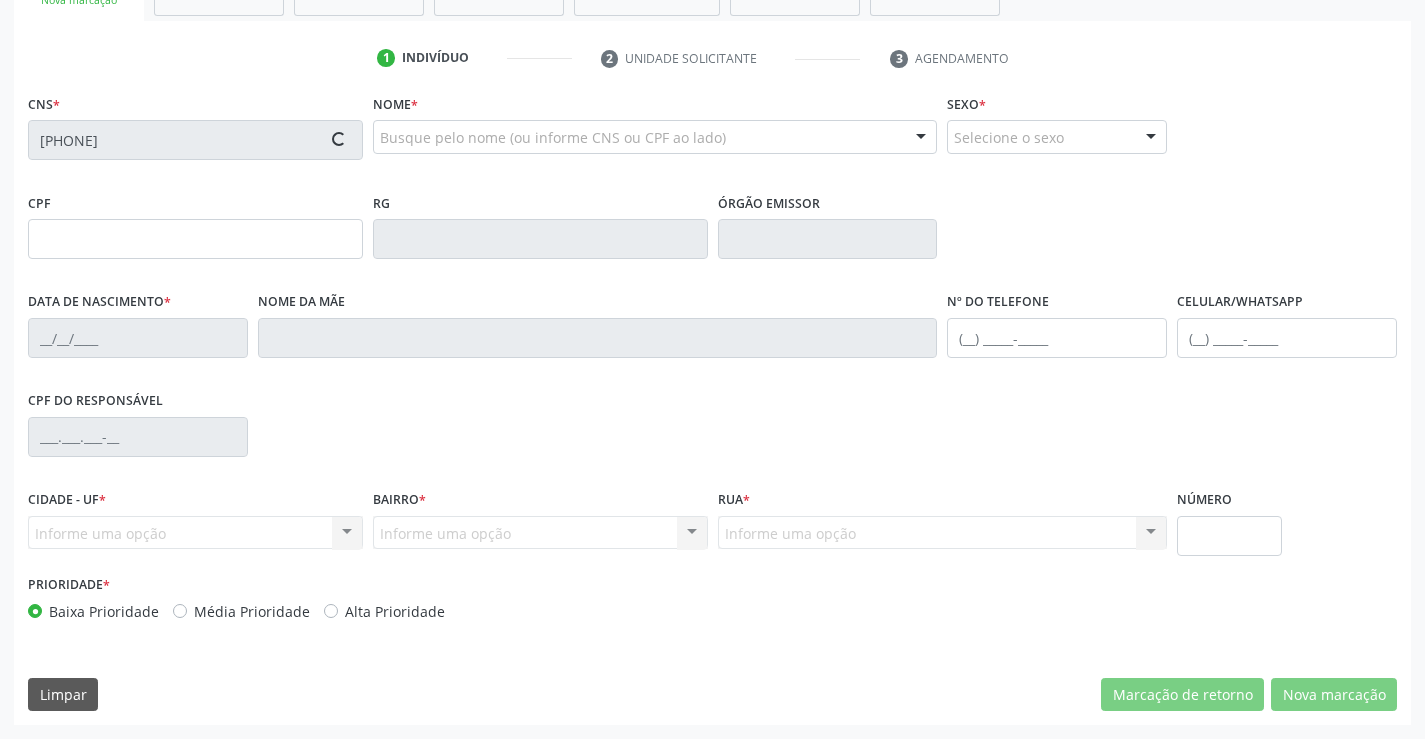 type on "[SSN]" 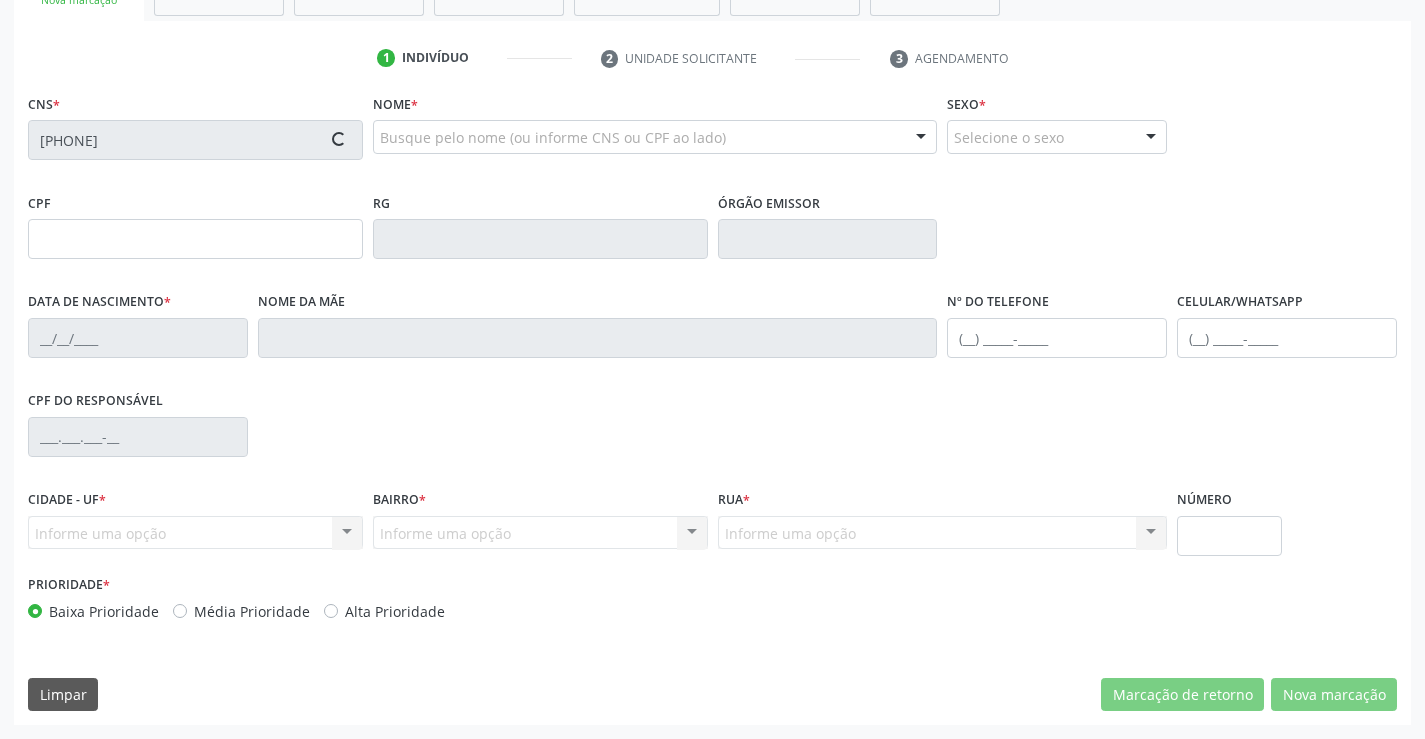 type on "SN" 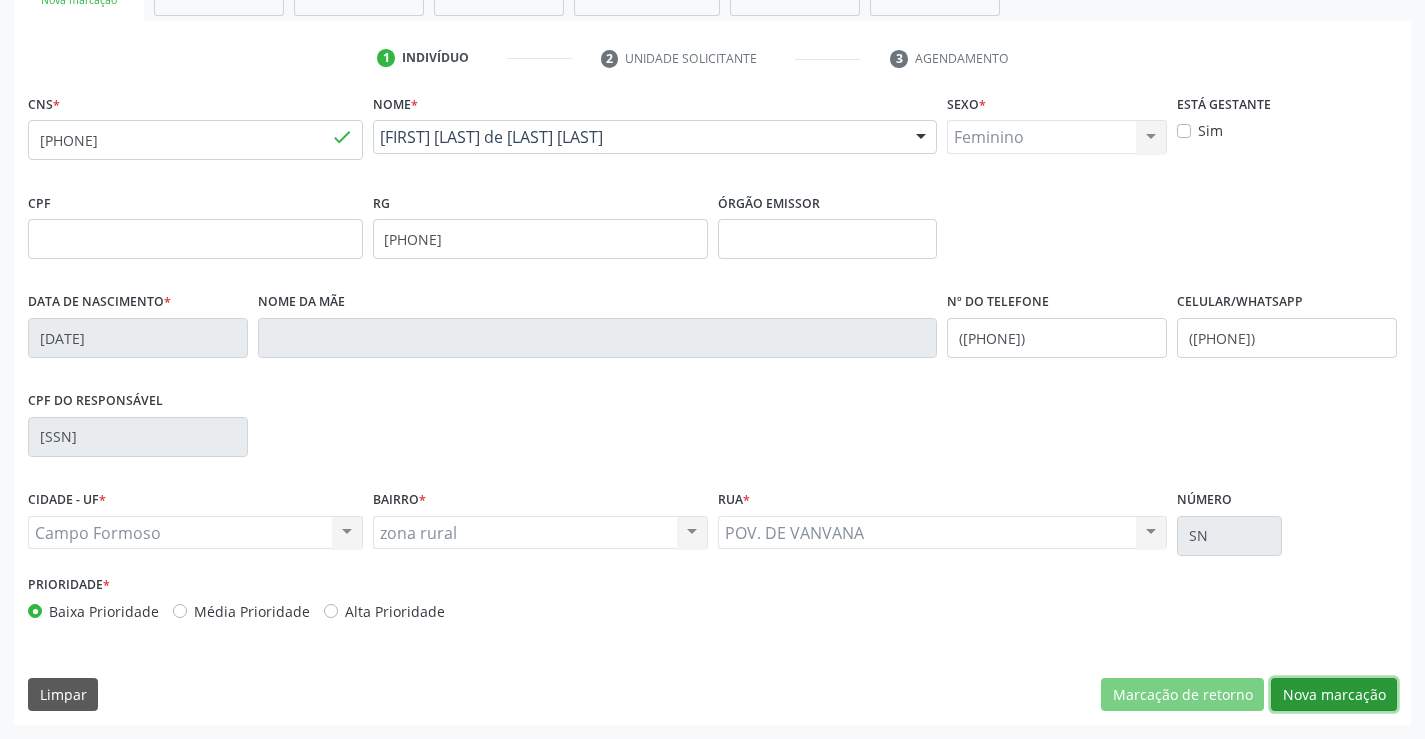 click on "Nova marcação" at bounding box center (1334, 695) 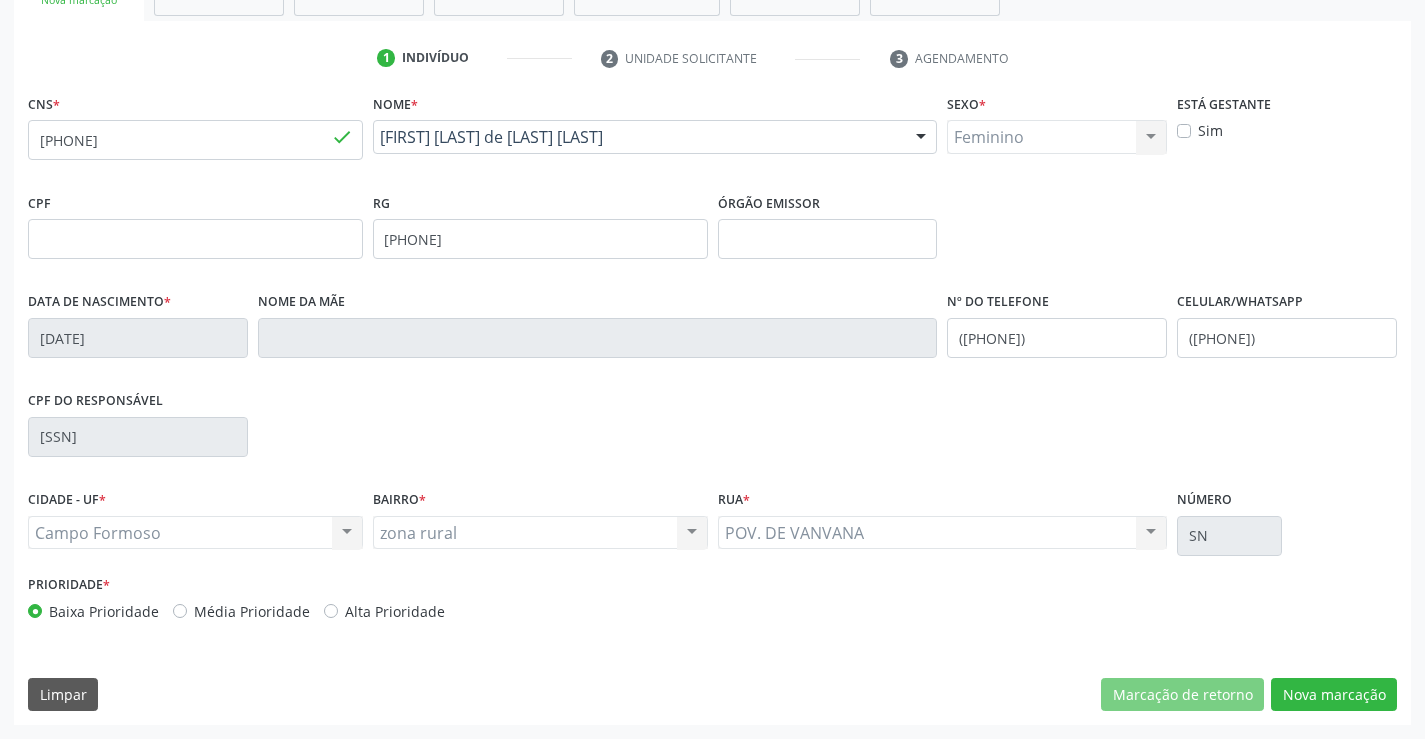 scroll, scrollTop: 167, scrollLeft: 0, axis: vertical 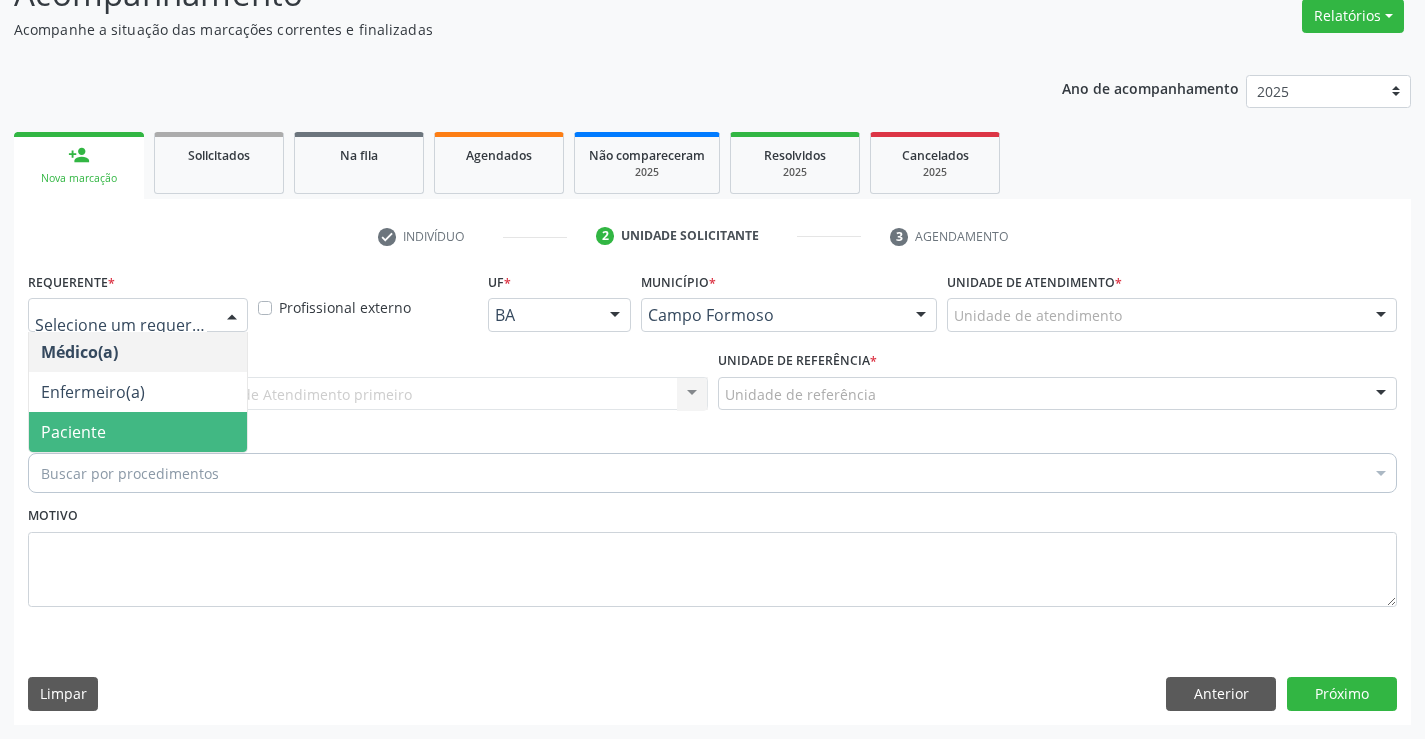 click on "Paciente" at bounding box center [73, 432] 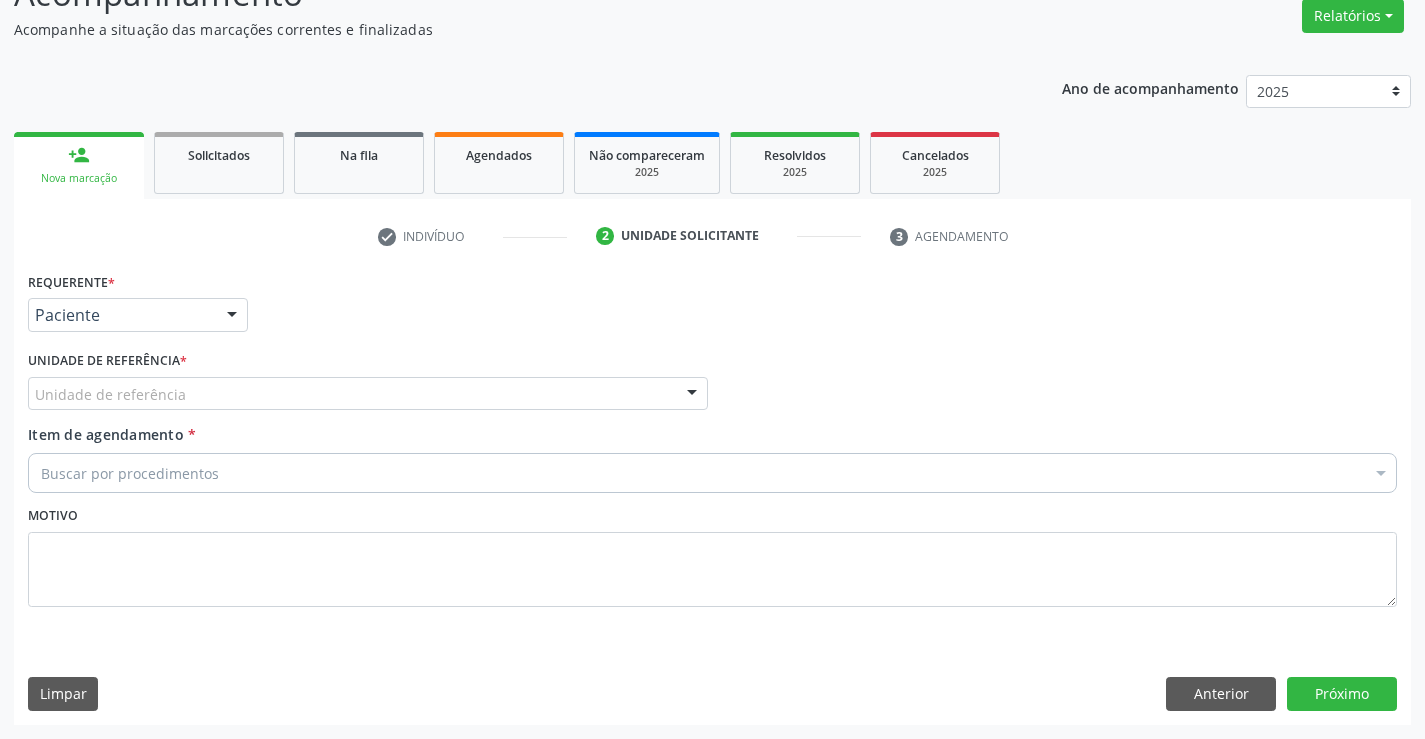 click on "Unidade de referência" at bounding box center (368, 394) 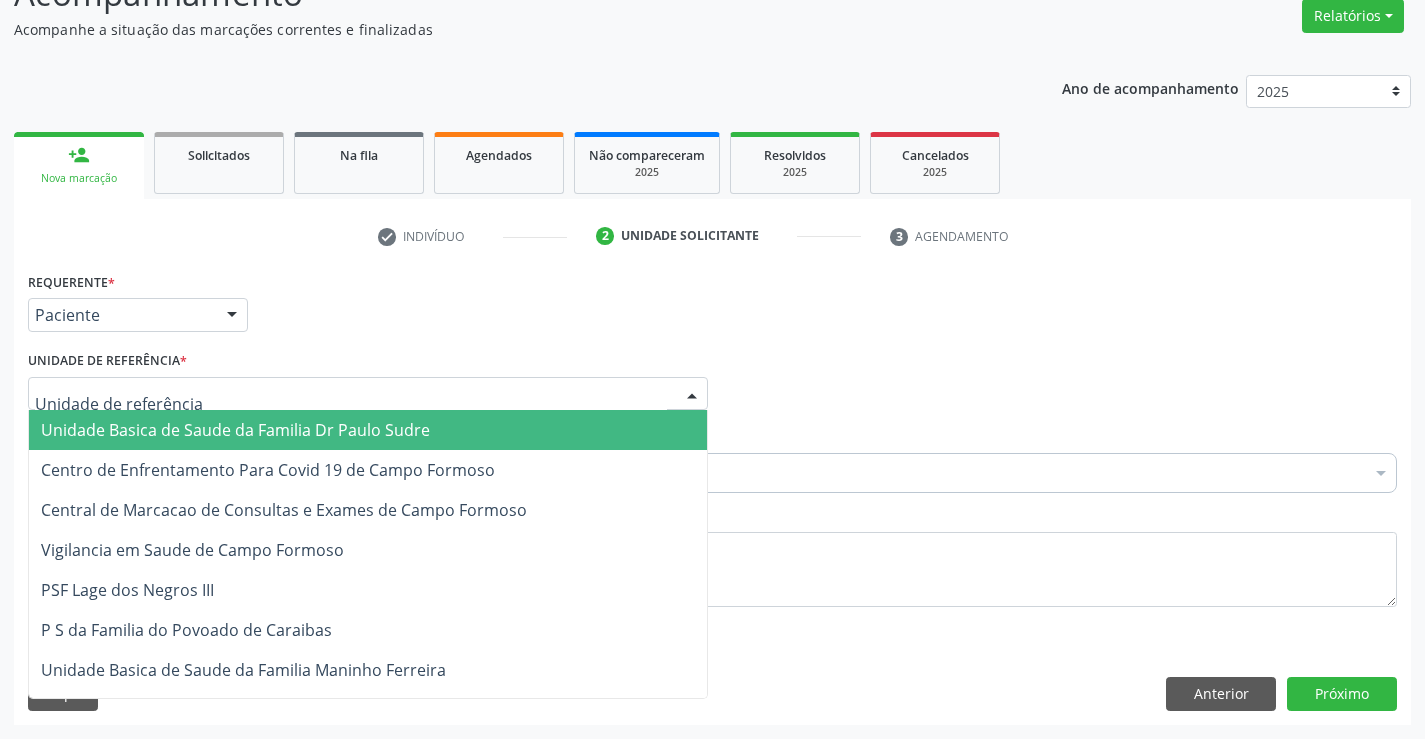 click on "Unidade Basica de Saude da Familia Dr Paulo Sudre" at bounding box center [235, 430] 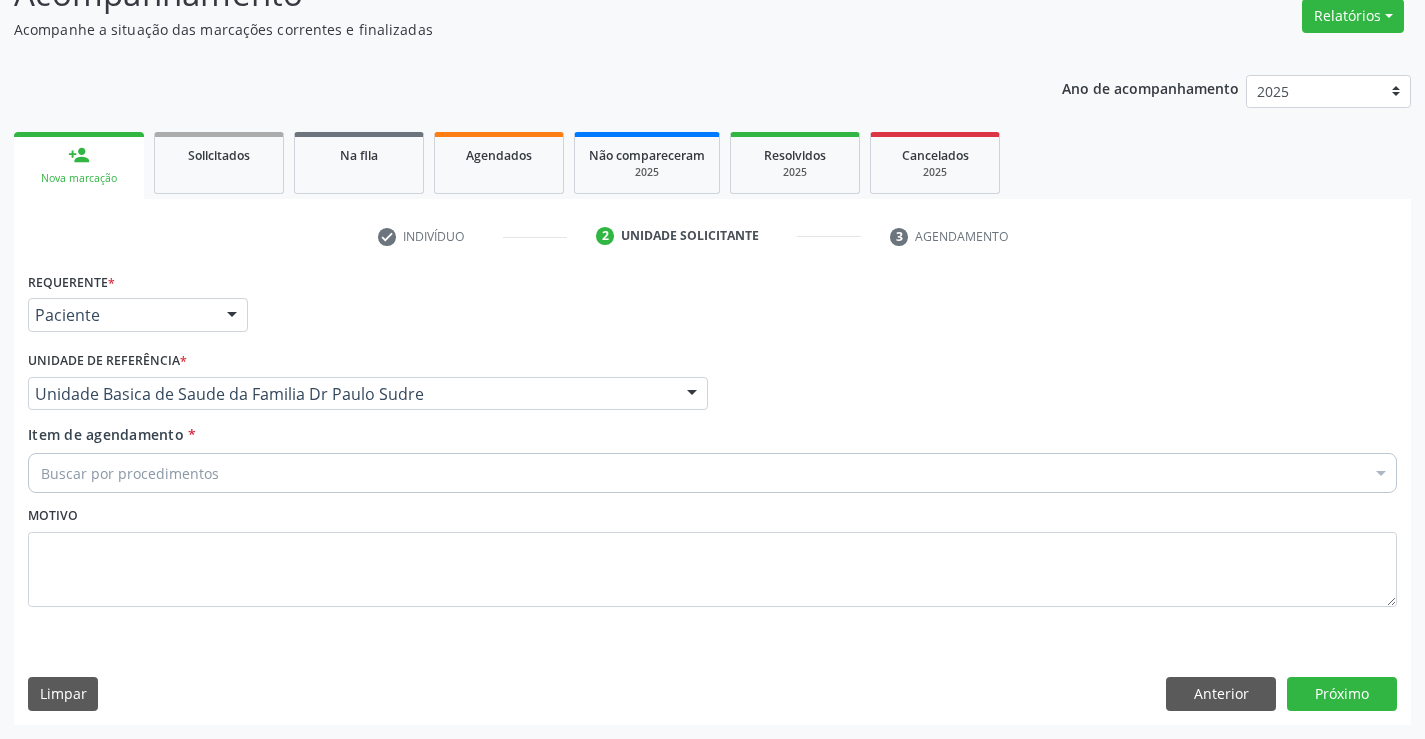 drag, startPoint x: 197, startPoint y: 464, endPoint x: 256, endPoint y: 466, distance: 59.03389 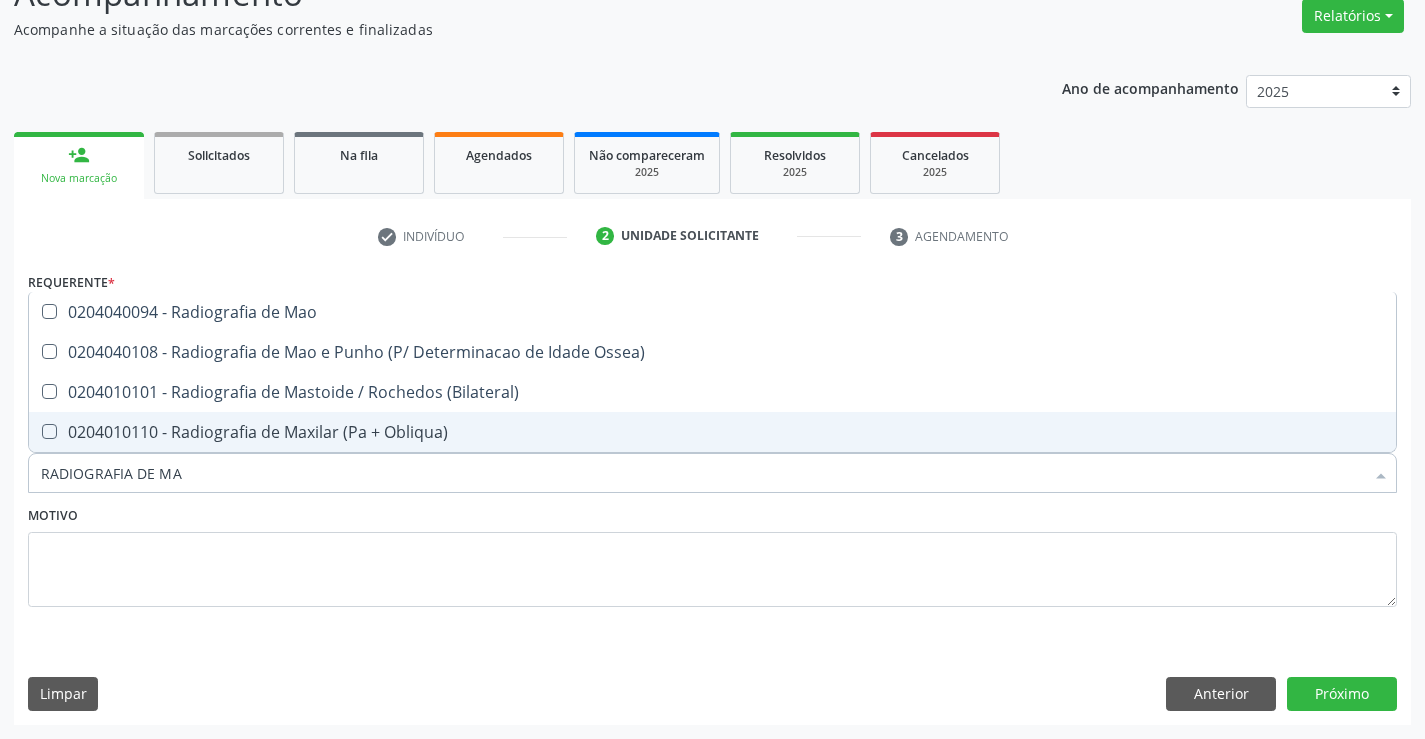 type on "RADIOGRAFIA DE MAO" 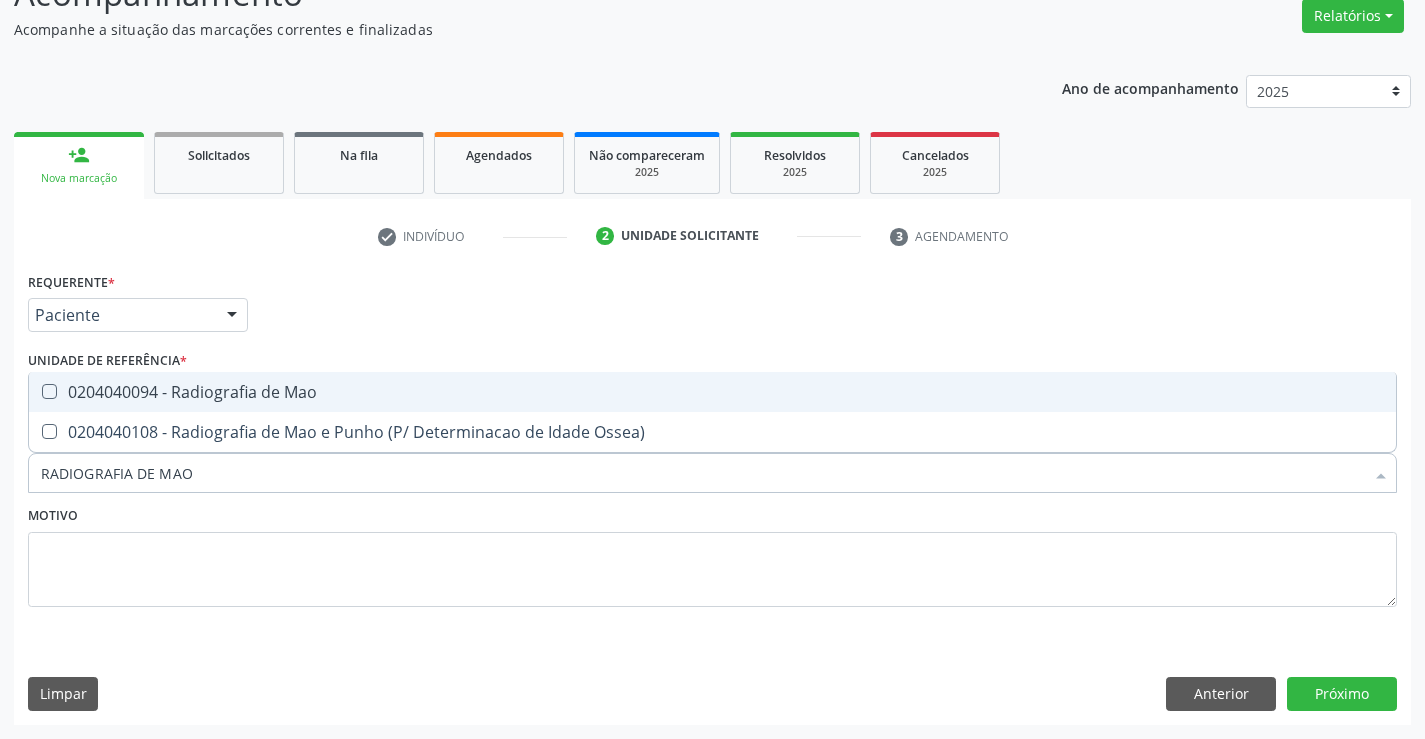 click on "0204040094 - Radiografia de Mao" at bounding box center (712, 392) 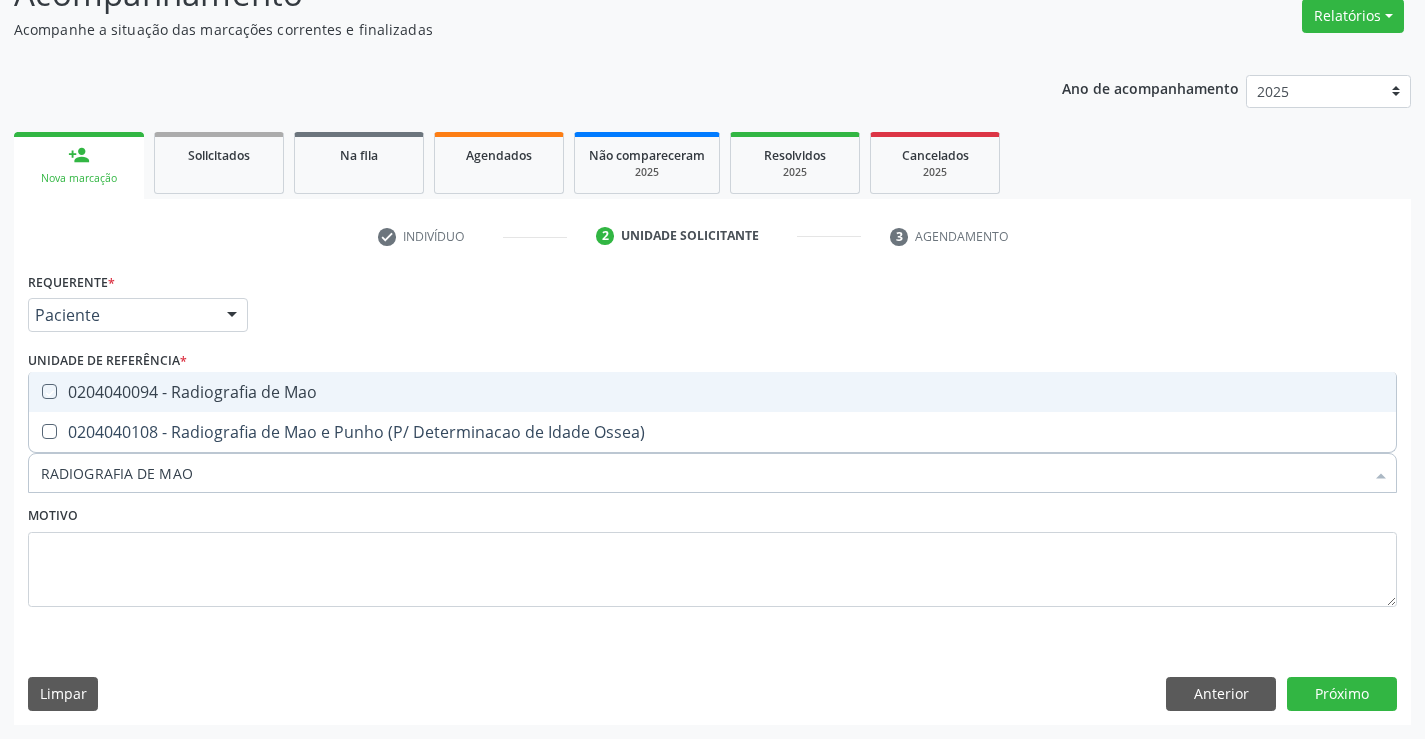 checkbox on "true" 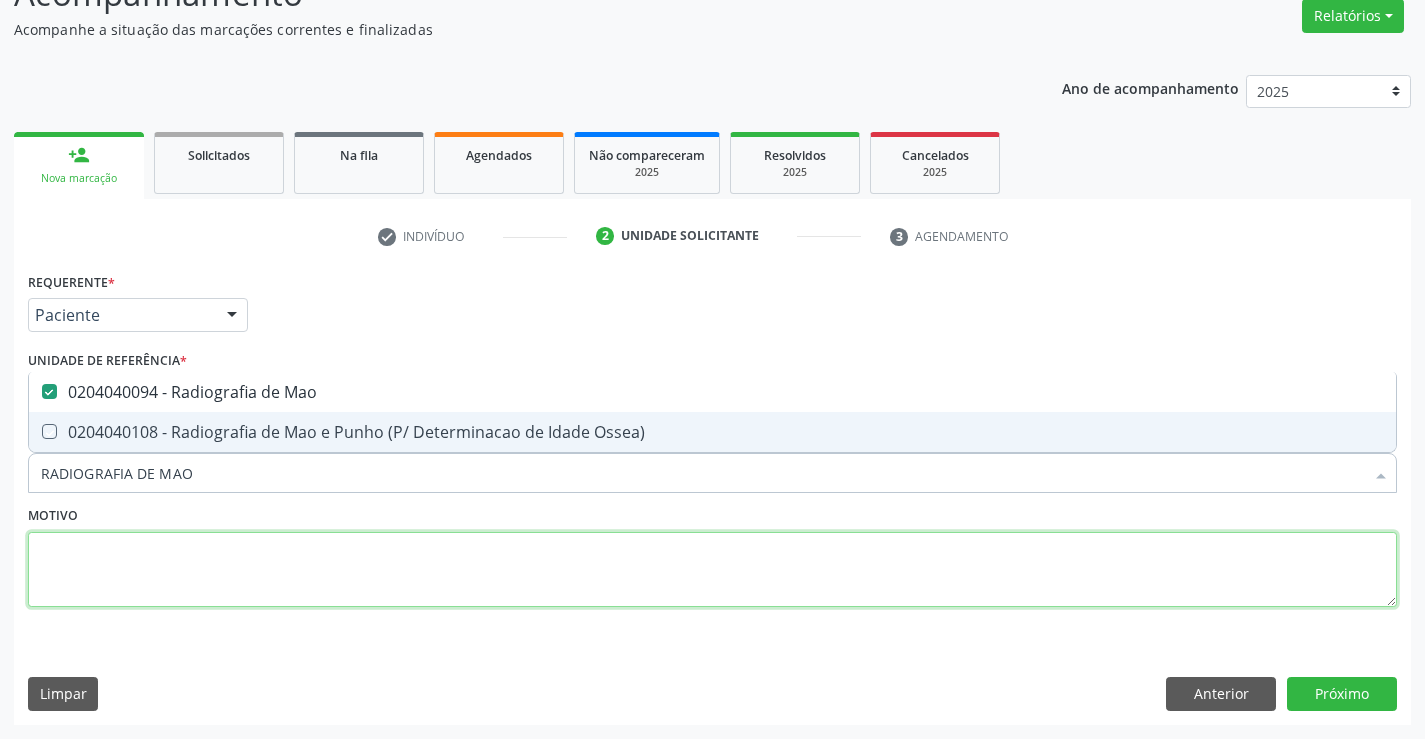 click at bounding box center [712, 570] 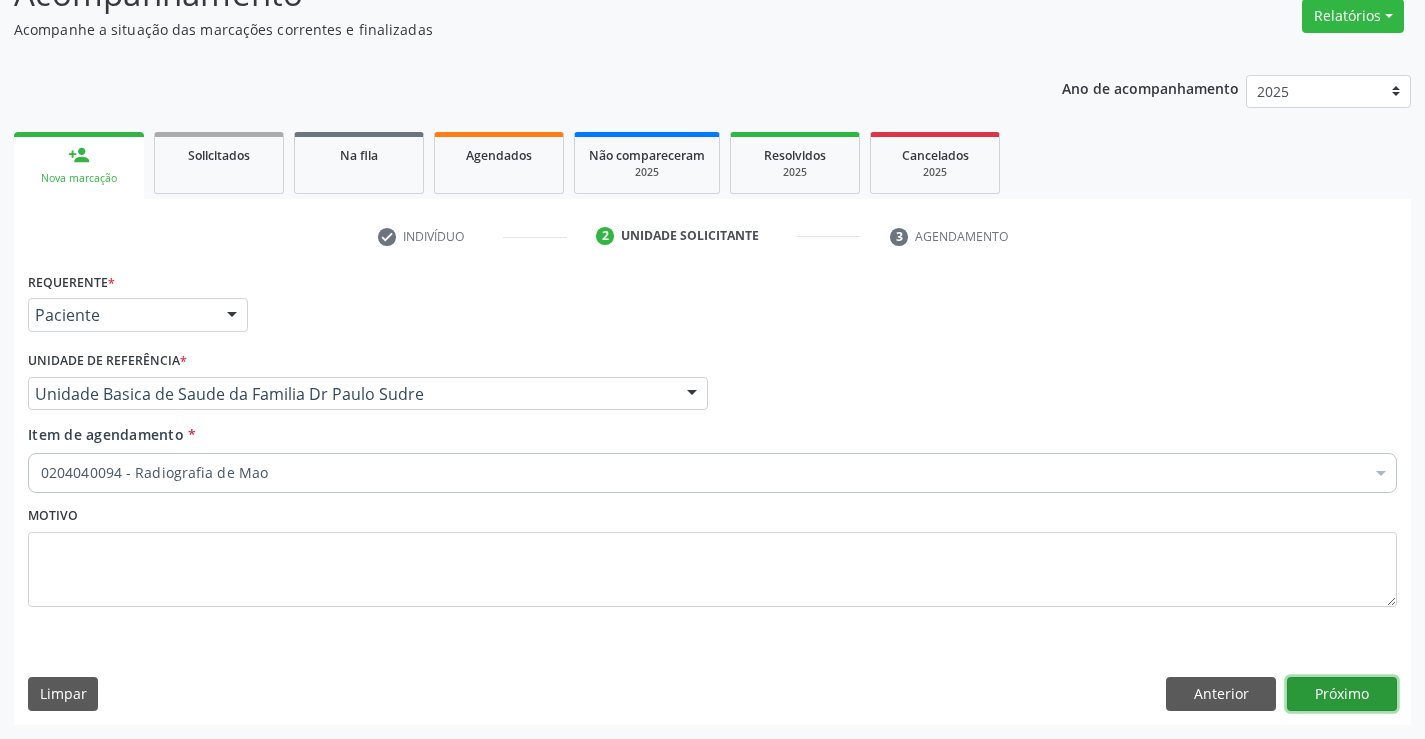 click on "Próximo" at bounding box center [1342, 694] 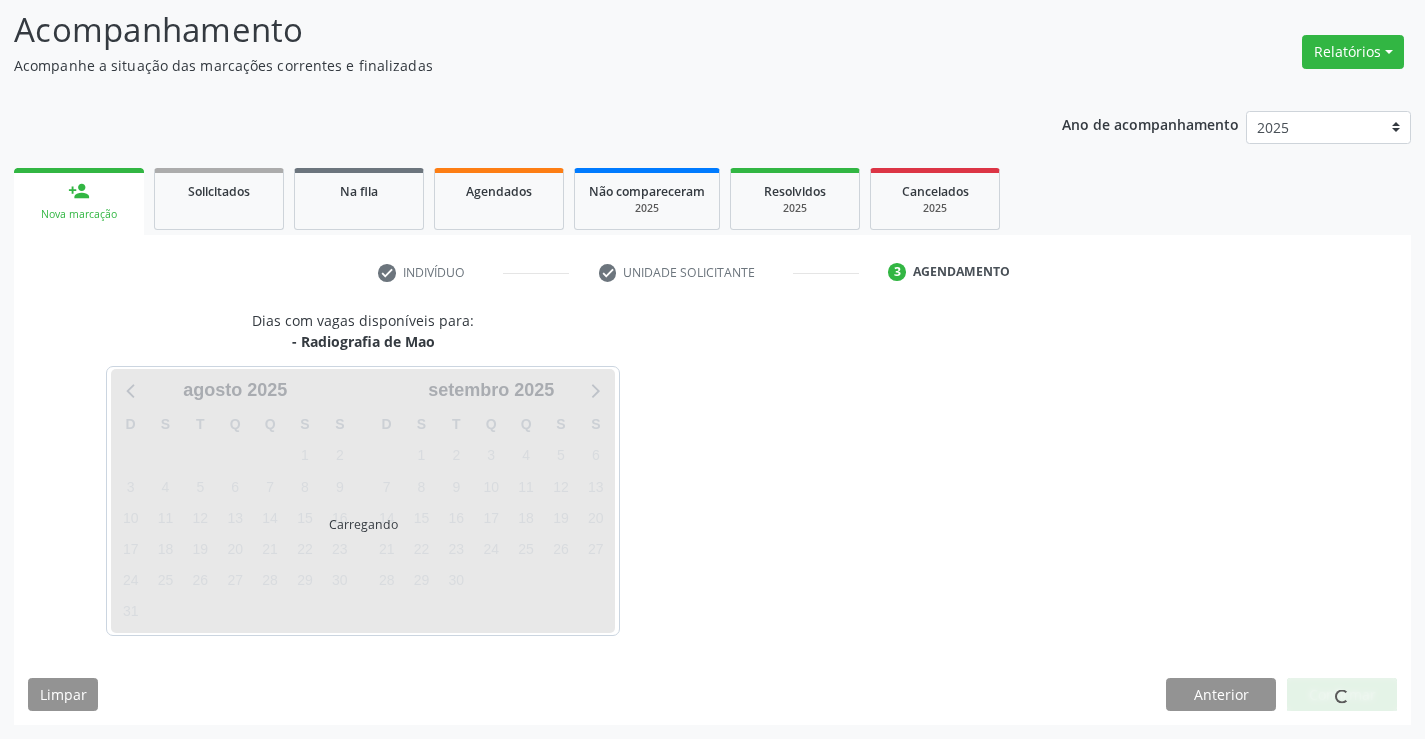 scroll, scrollTop: 131, scrollLeft: 0, axis: vertical 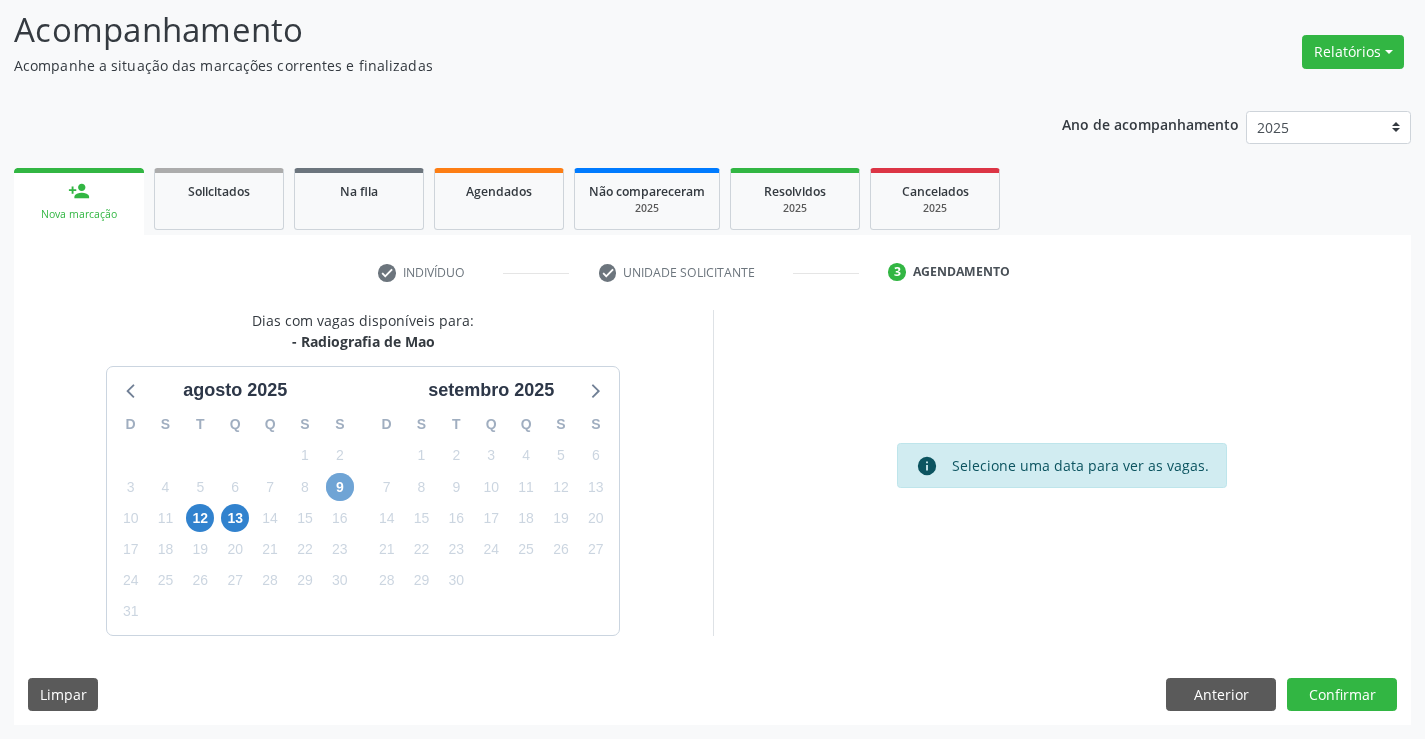 click on "9" at bounding box center (340, 487) 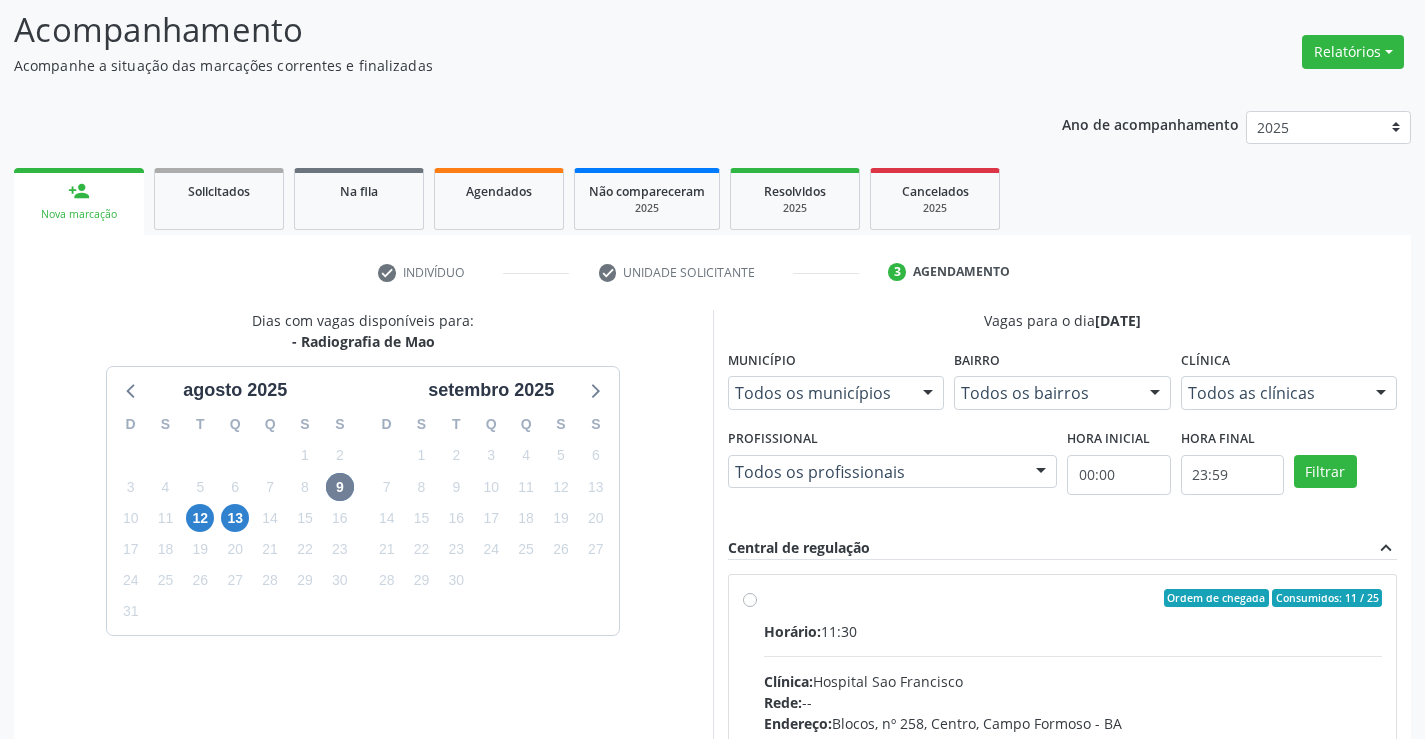 click on "Ordem de chegada
Consumidos: 11 / 25" at bounding box center (1073, 598) 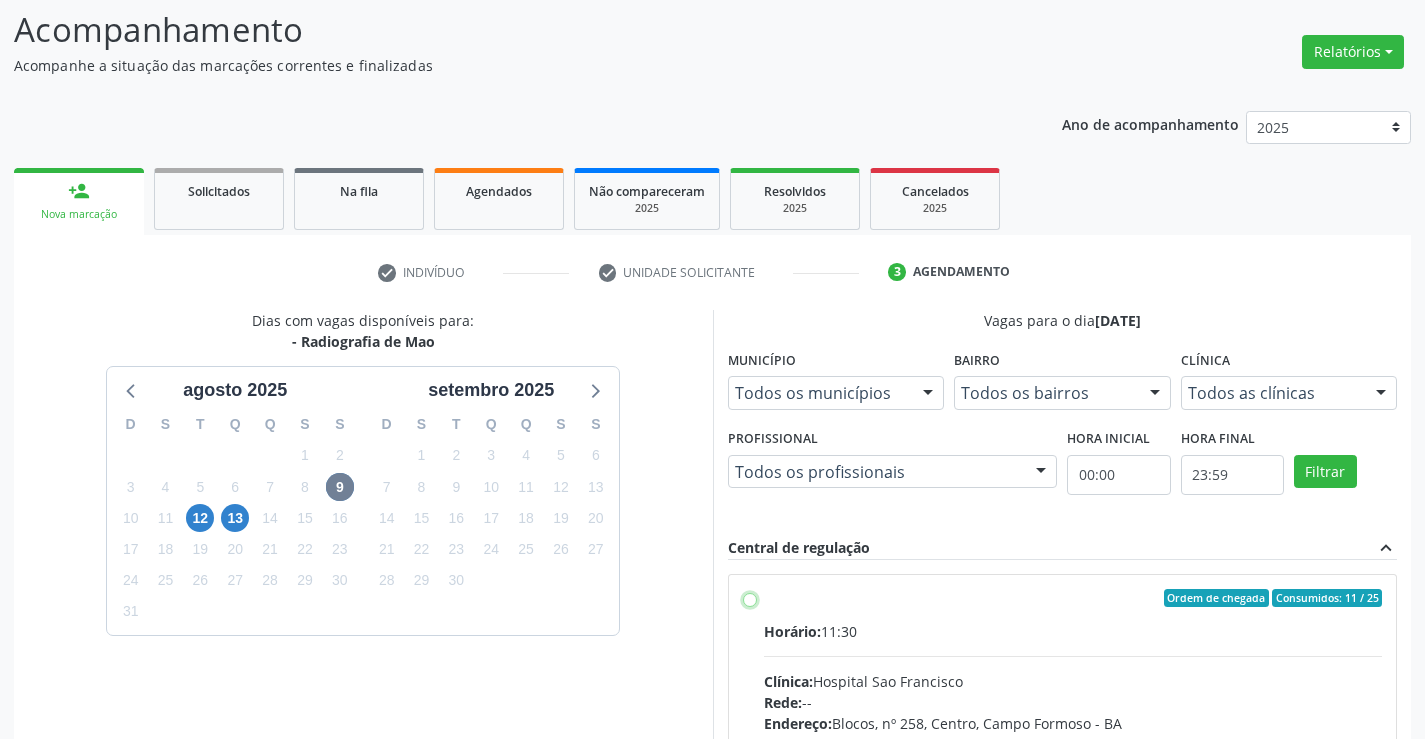 click on "Ordem de chegada
Consumidos: 11 / 25
Horário:   11:30
Clínica:  Hospital Sao Francisco
Rede:
--
Endereço:   Blocos, nº 258, Centro, [CITY] - [STATE]
Telefone:   ([PHONE])
Profissional:
[FIRST] da [LAST] [LAST]
Informações adicionais sobre o atendimento
Idade de atendimento:
de 0 a 120 anos
Gênero(s) atendido(s):
Masculino e Feminino
Informações adicionais:
--" at bounding box center (750, 598) 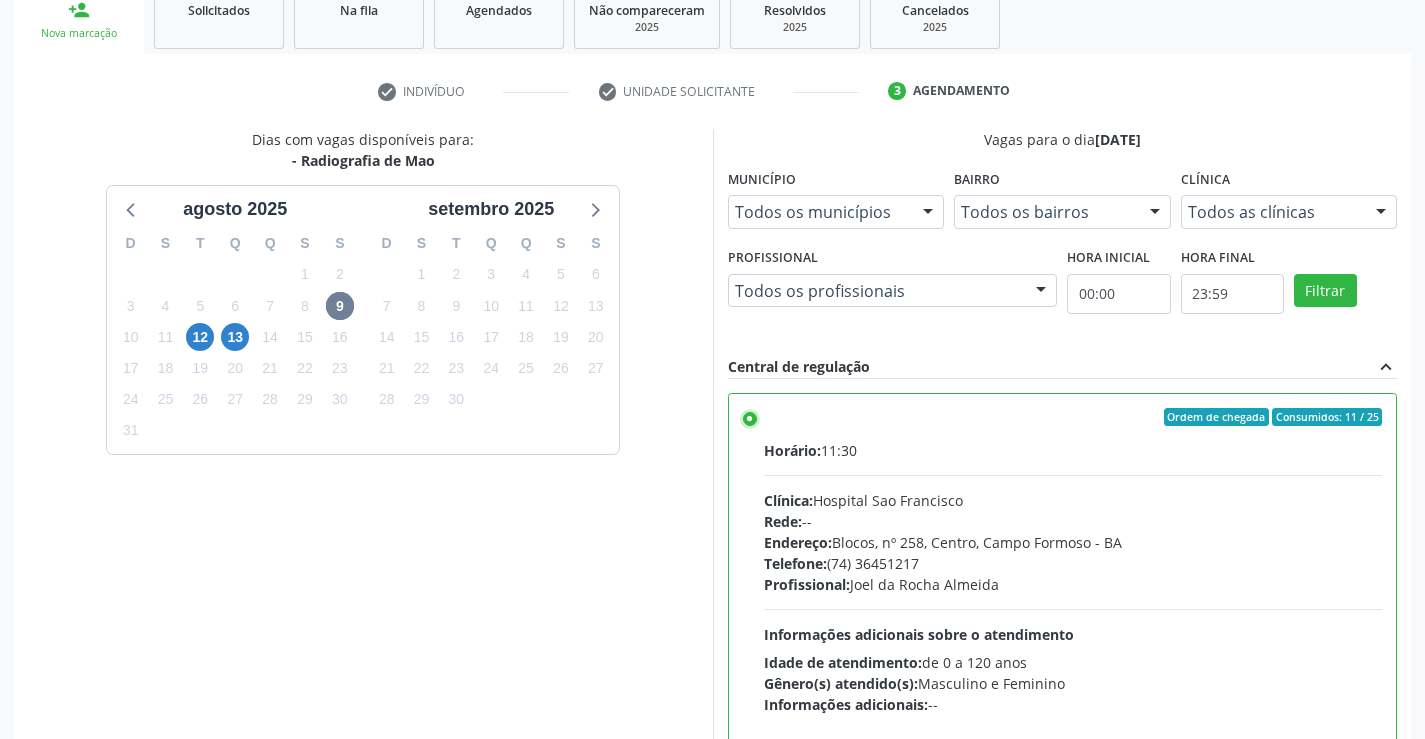 scroll, scrollTop: 456, scrollLeft: 0, axis: vertical 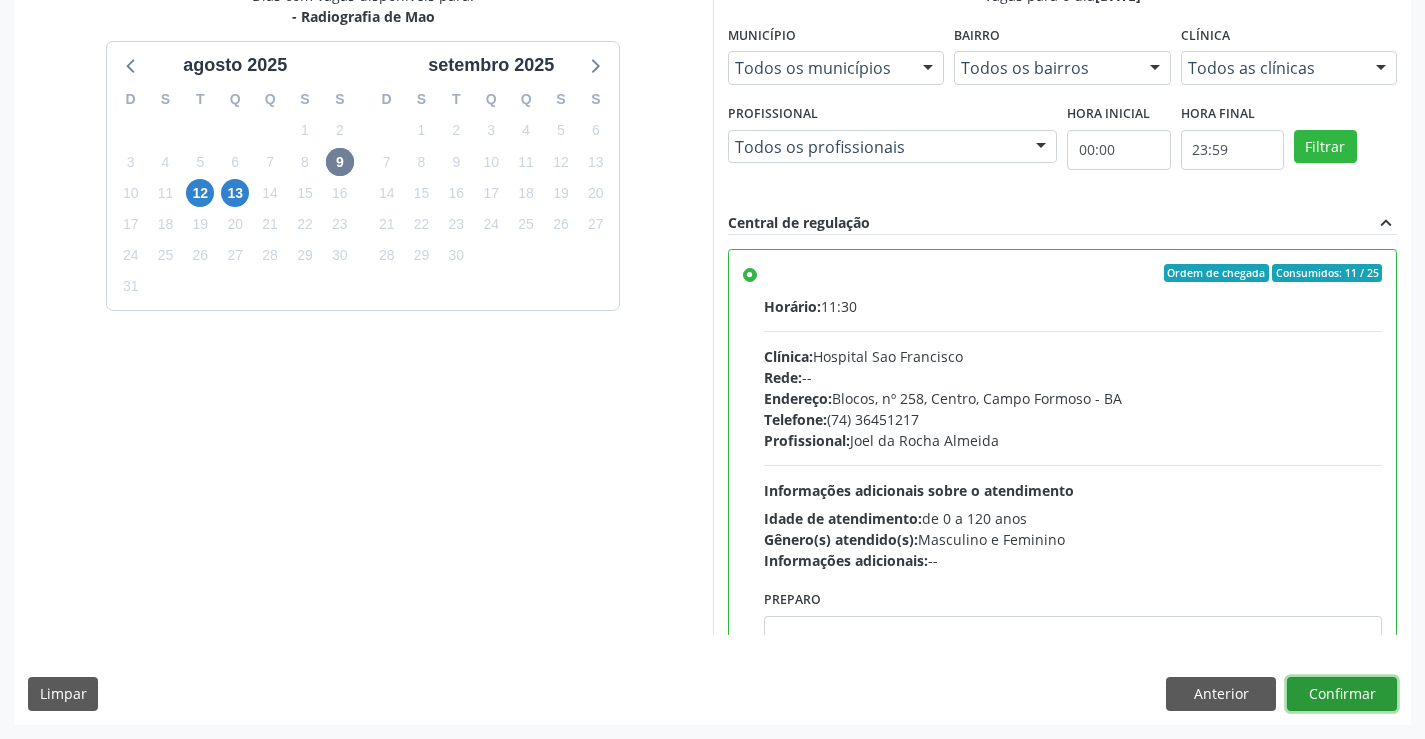 click on "Confirmar" at bounding box center (1342, 694) 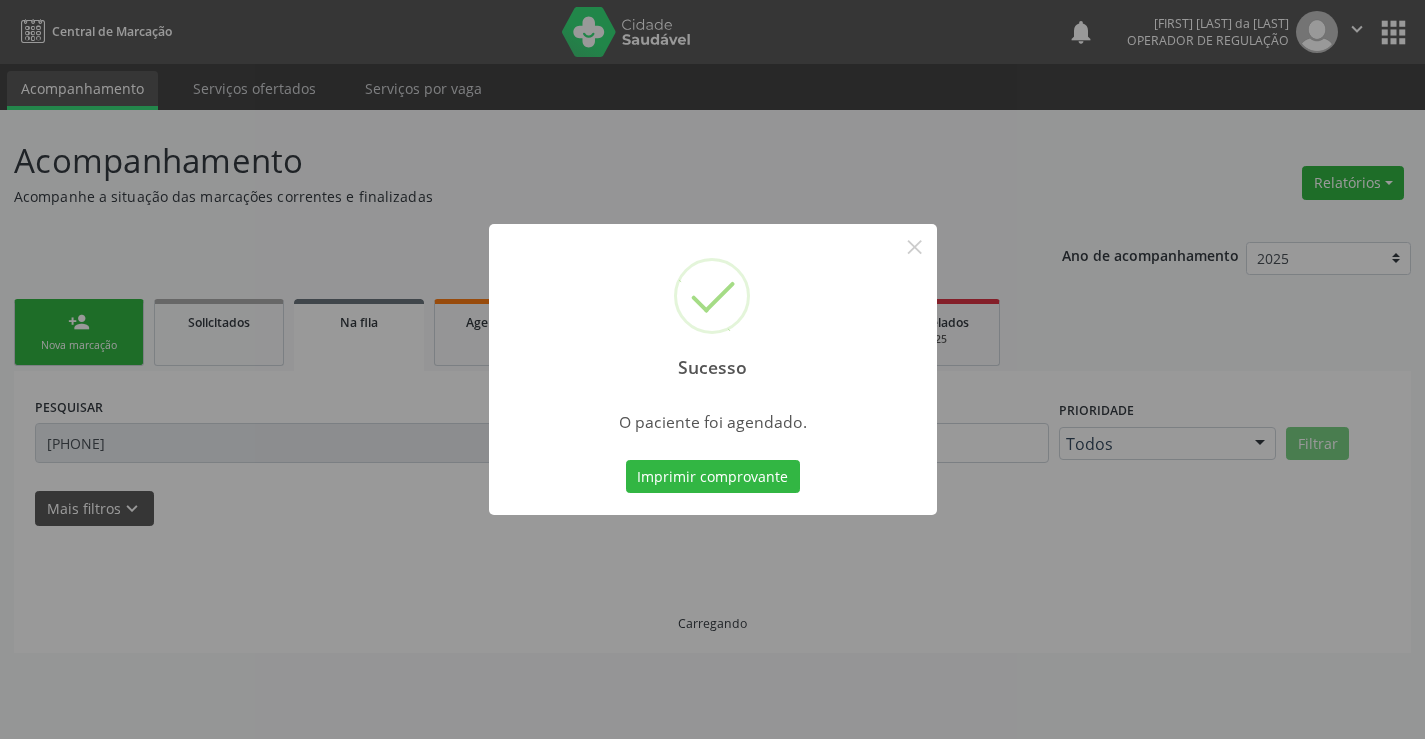 scroll, scrollTop: 0, scrollLeft: 0, axis: both 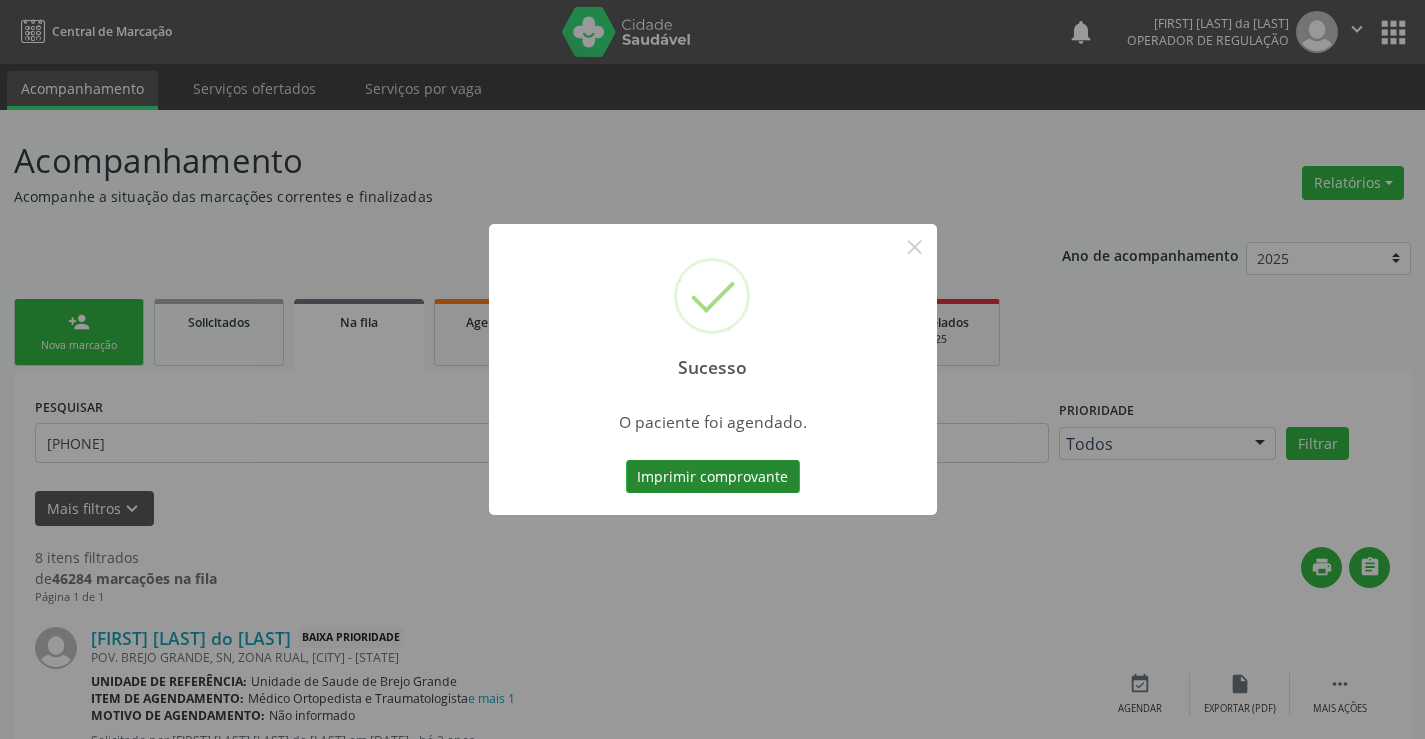 click on "Imprimir comprovante" at bounding box center (713, 477) 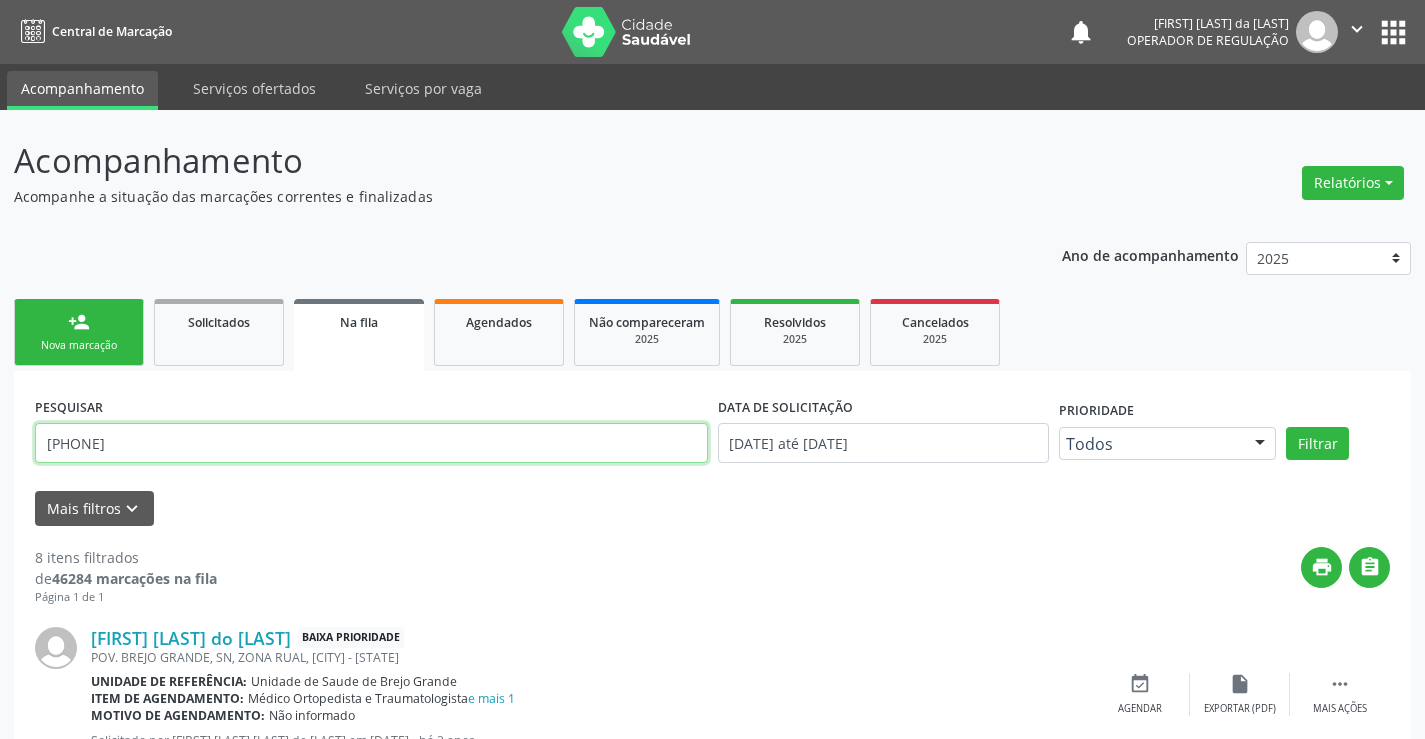 click on "[PHONE]" at bounding box center [371, 443] 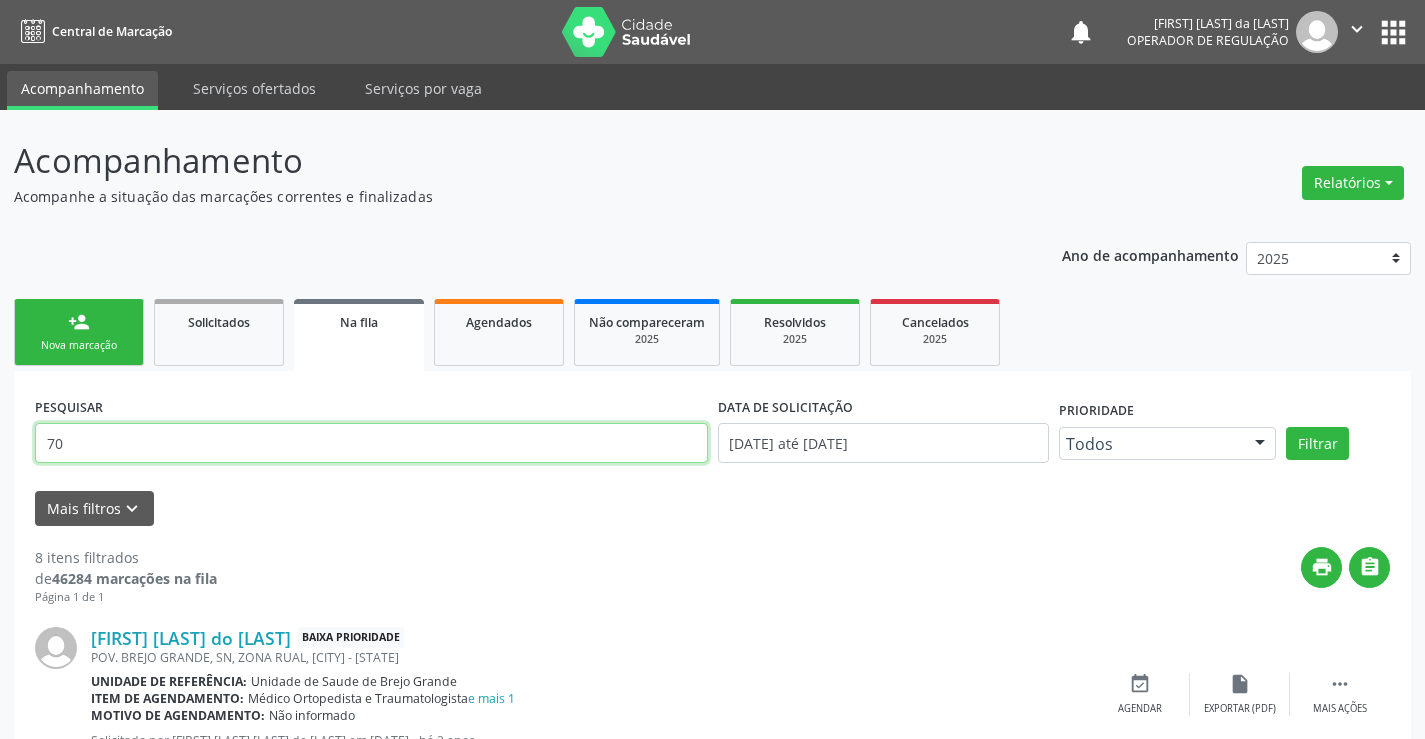type on "7" 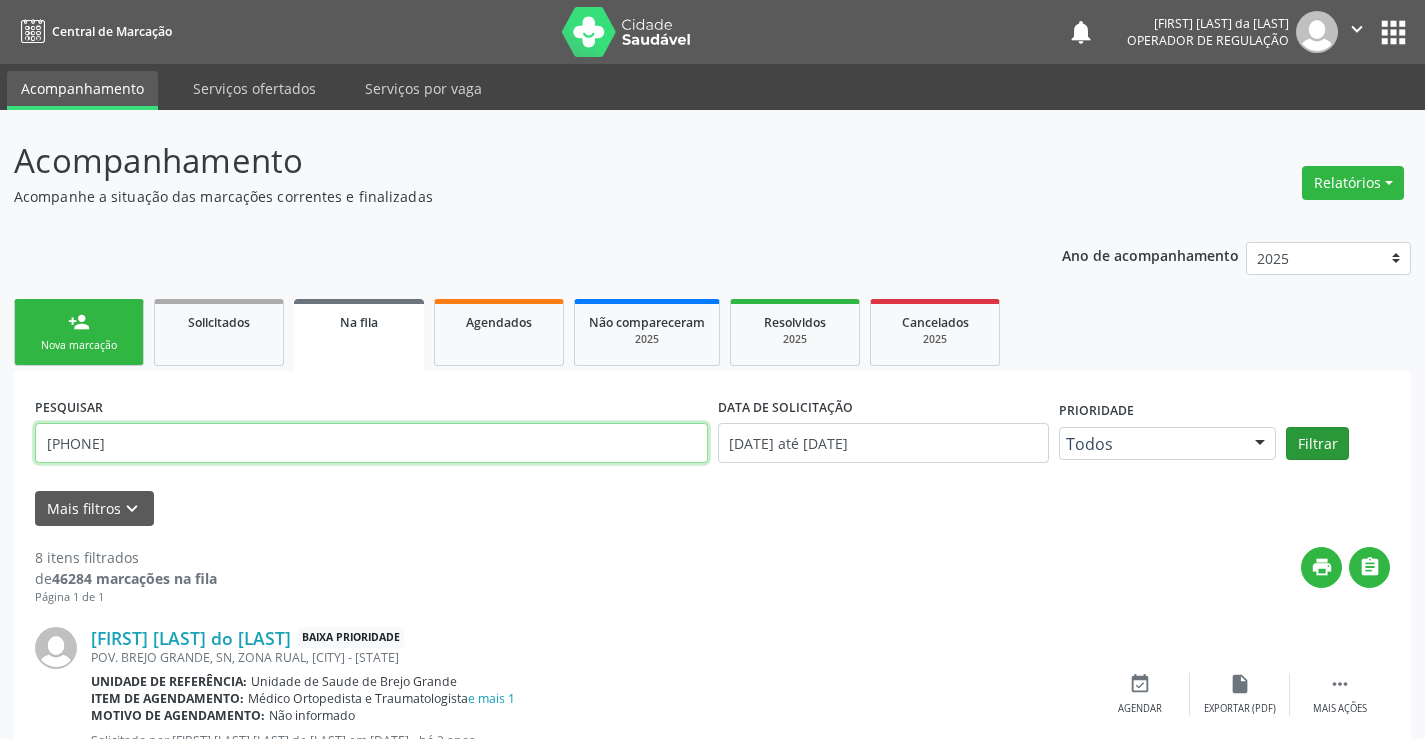 type on "[PHONE]" 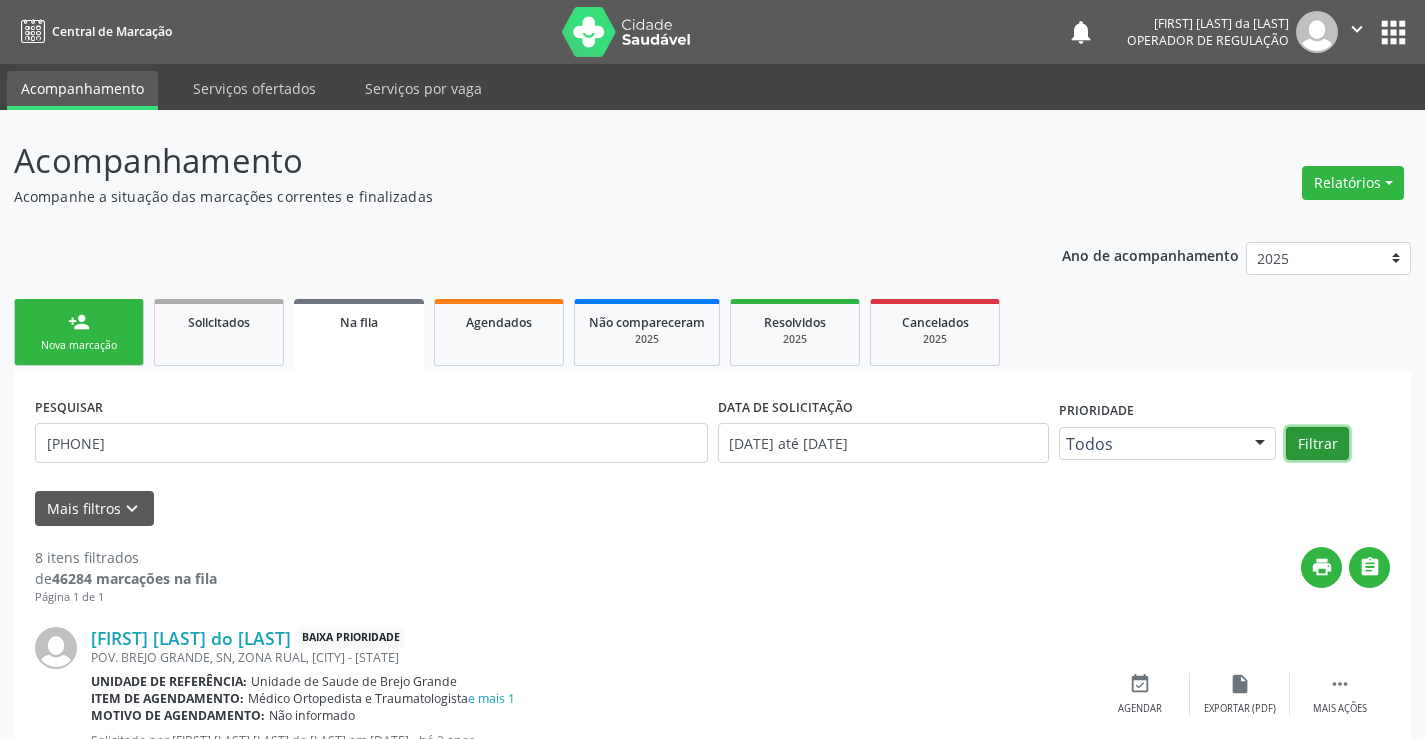 click on "Filtrar" at bounding box center (1317, 444) 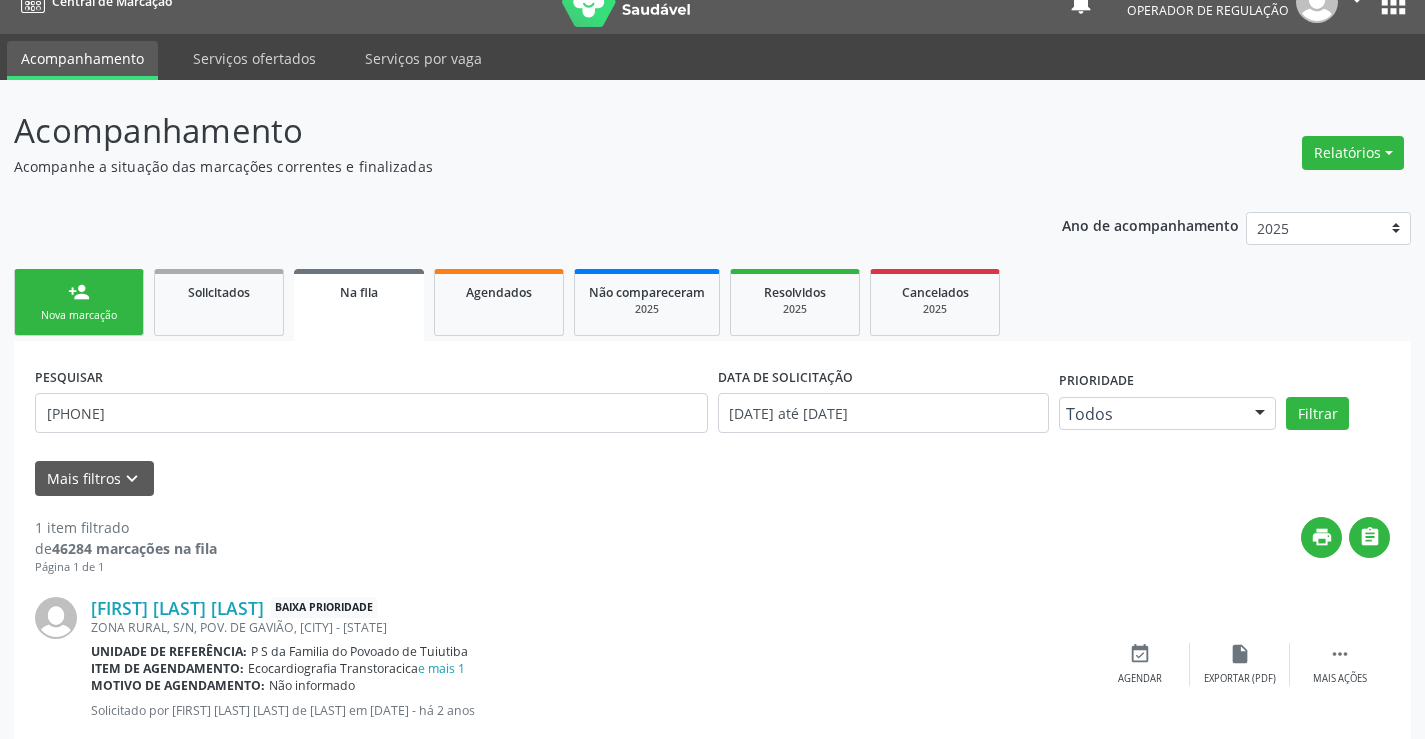 scroll, scrollTop: 80, scrollLeft: 0, axis: vertical 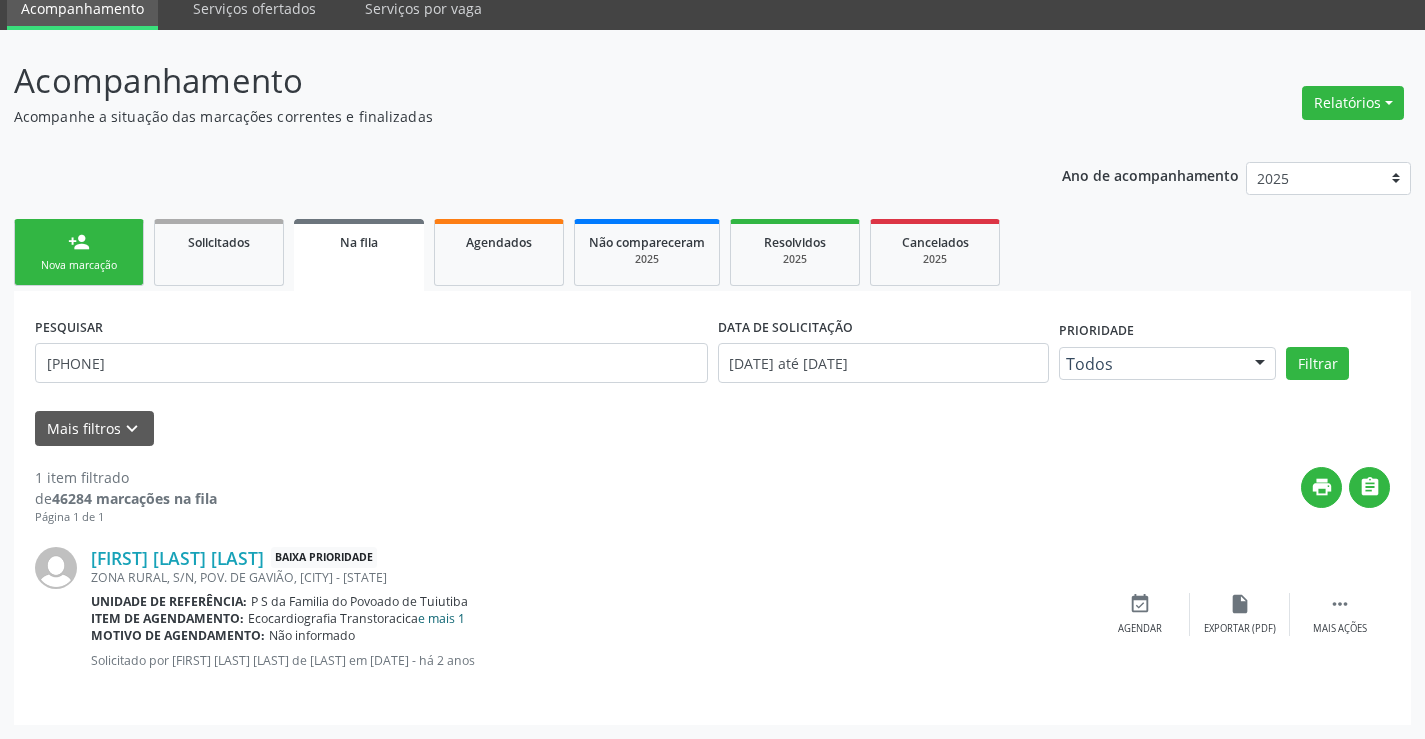 click on "e mais 1" at bounding box center (441, 618) 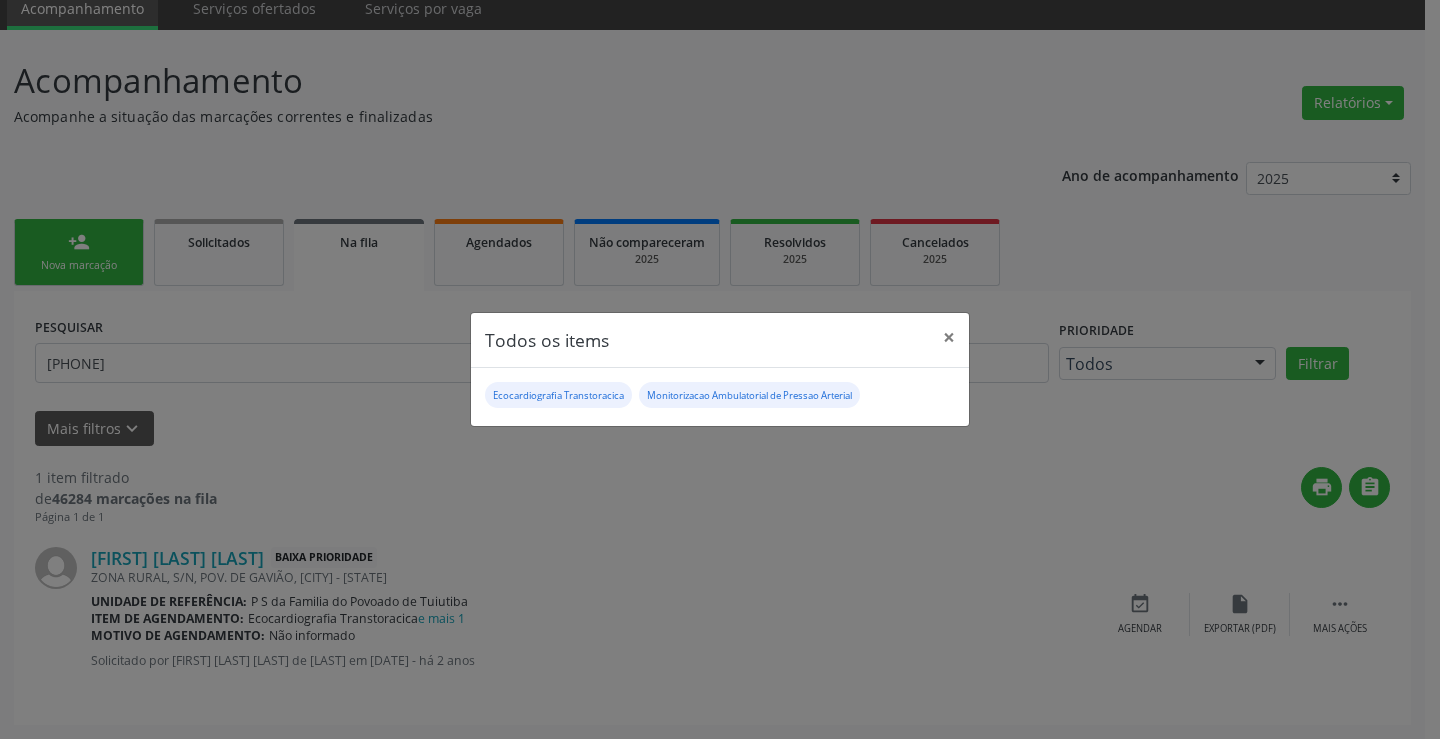 click on "Todos os items × Ecocardiografia Transtoracica Monitorizacao Ambulatorial de Pressao Arterial" at bounding box center [720, 369] 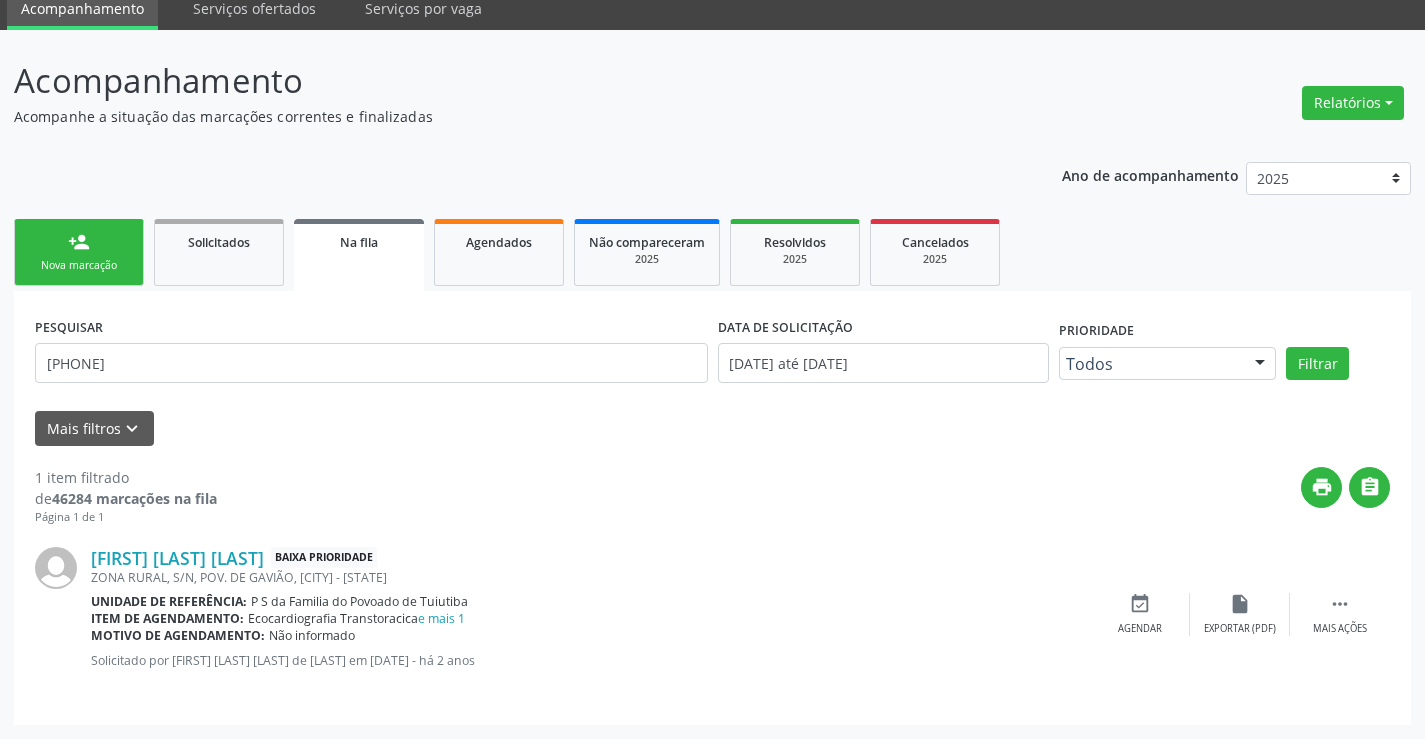 drag, startPoint x: 1382, startPoint y: 0, endPoint x: 865, endPoint y: 116, distance: 529.85376 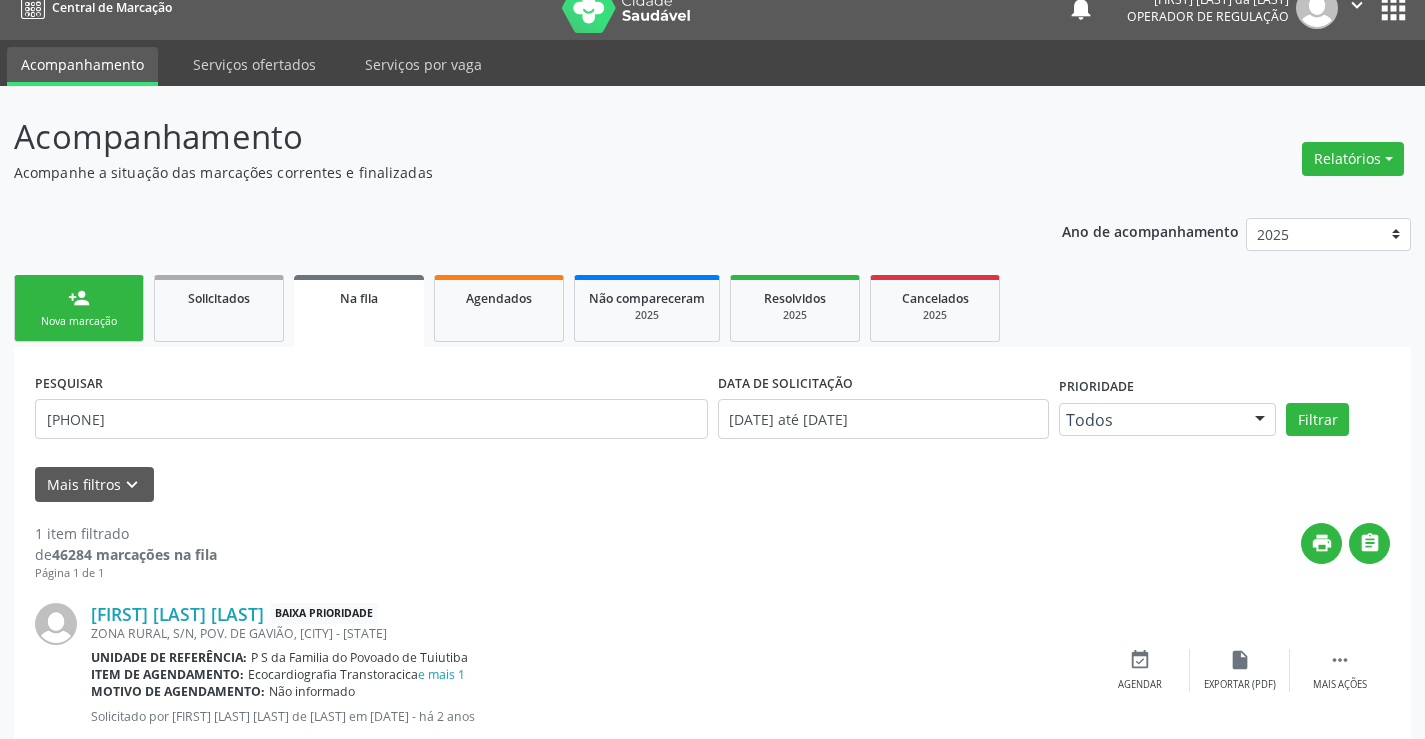 scroll, scrollTop: 0, scrollLeft: 0, axis: both 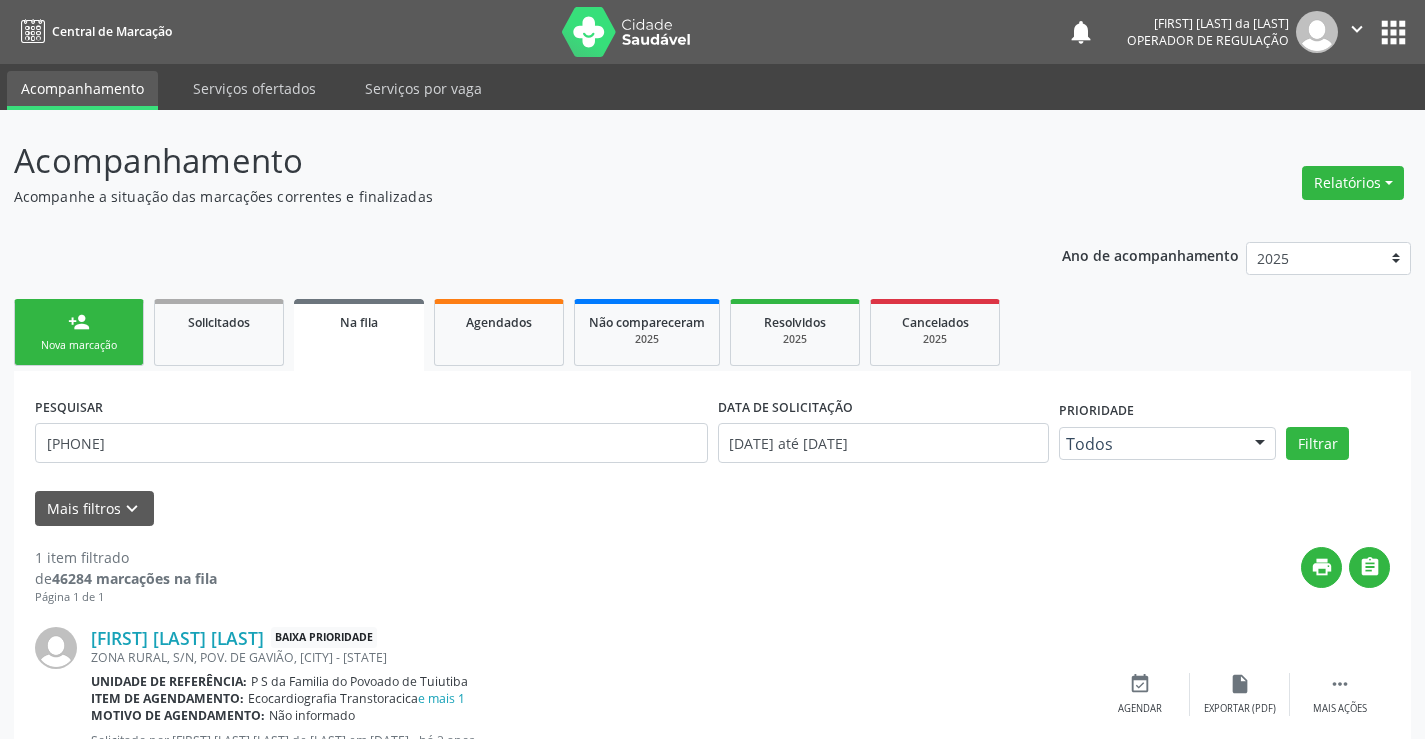 click on "" at bounding box center [1357, 32] 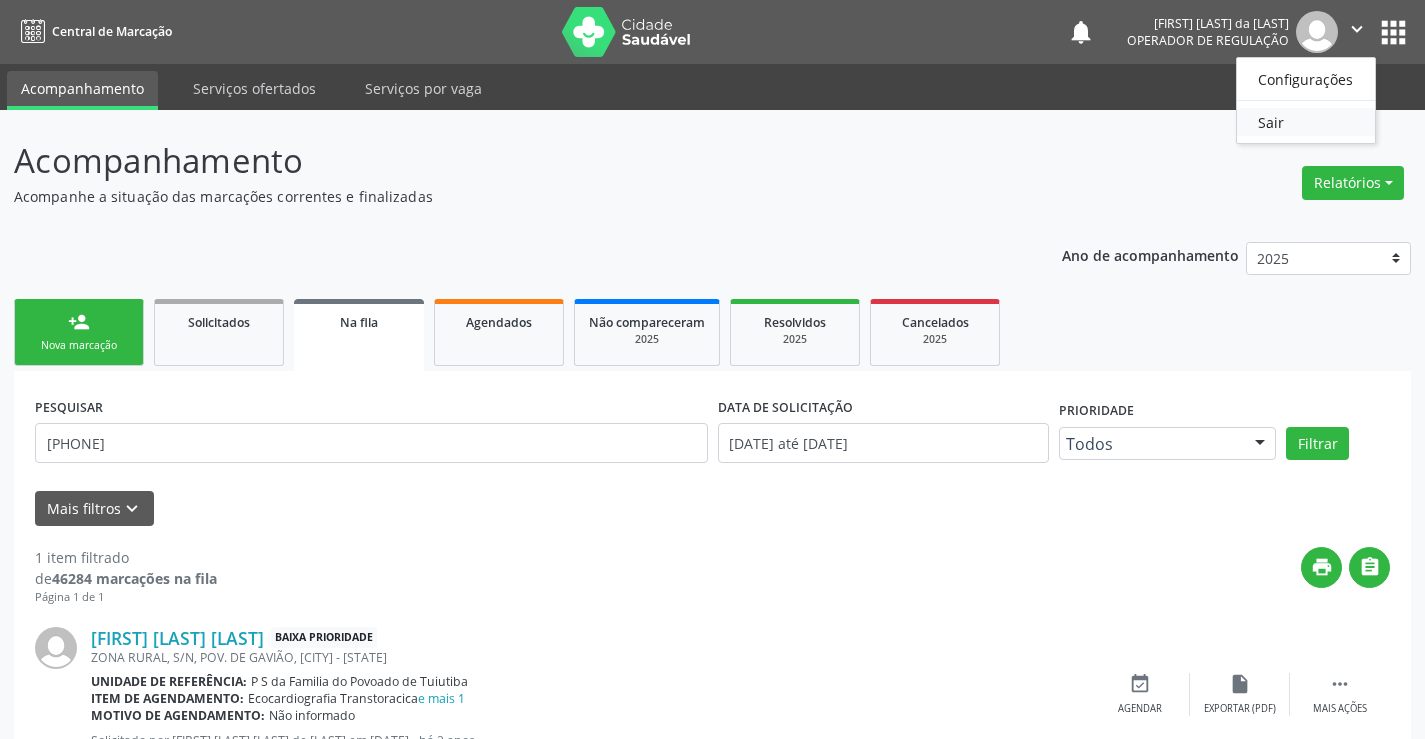 click on "Sair" at bounding box center [1306, 122] 